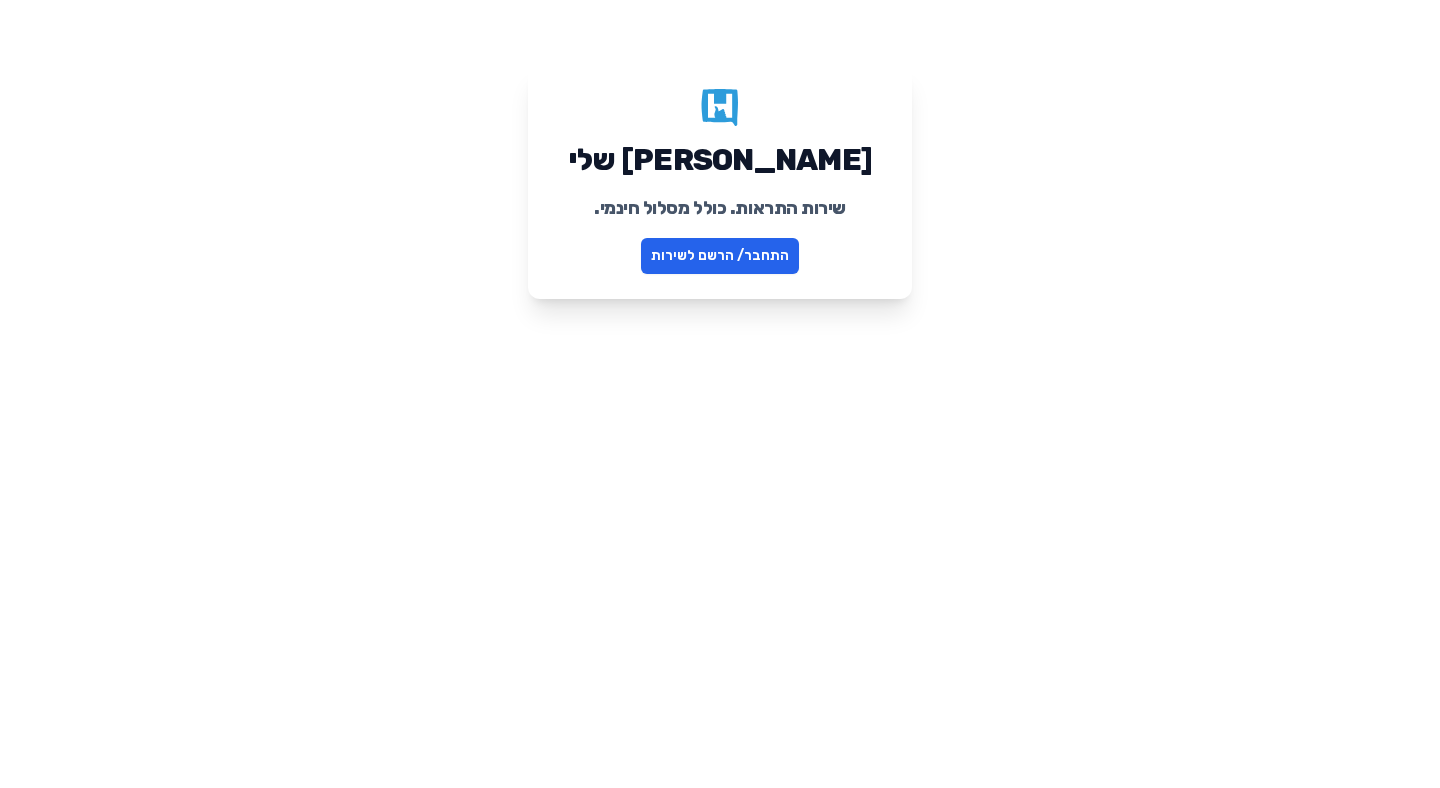 scroll, scrollTop: 0, scrollLeft: 0, axis: both 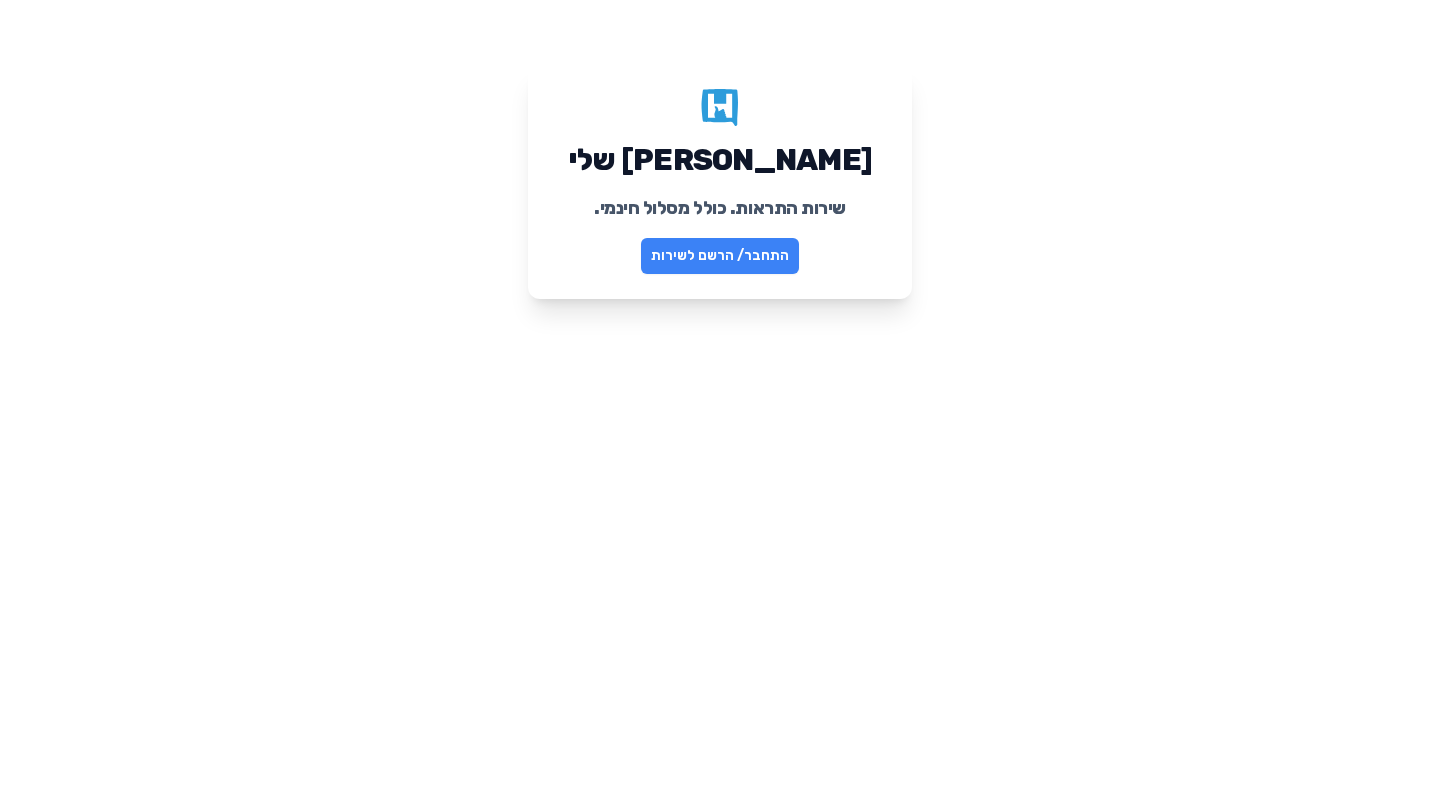 click on "התחבר/ הרשם לשירות" at bounding box center [720, 256] 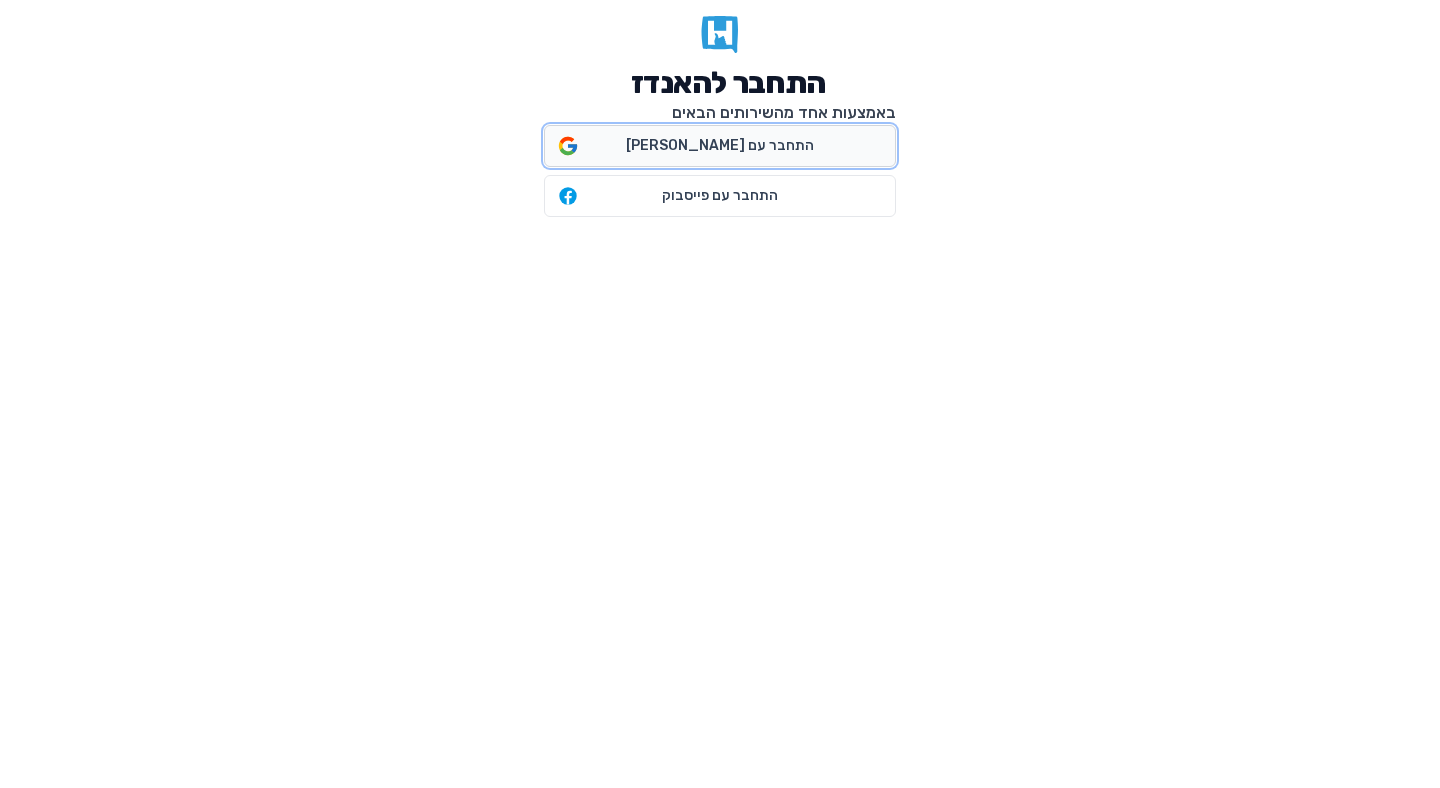 click on "התחבר עם גוגל" at bounding box center (720, 146) 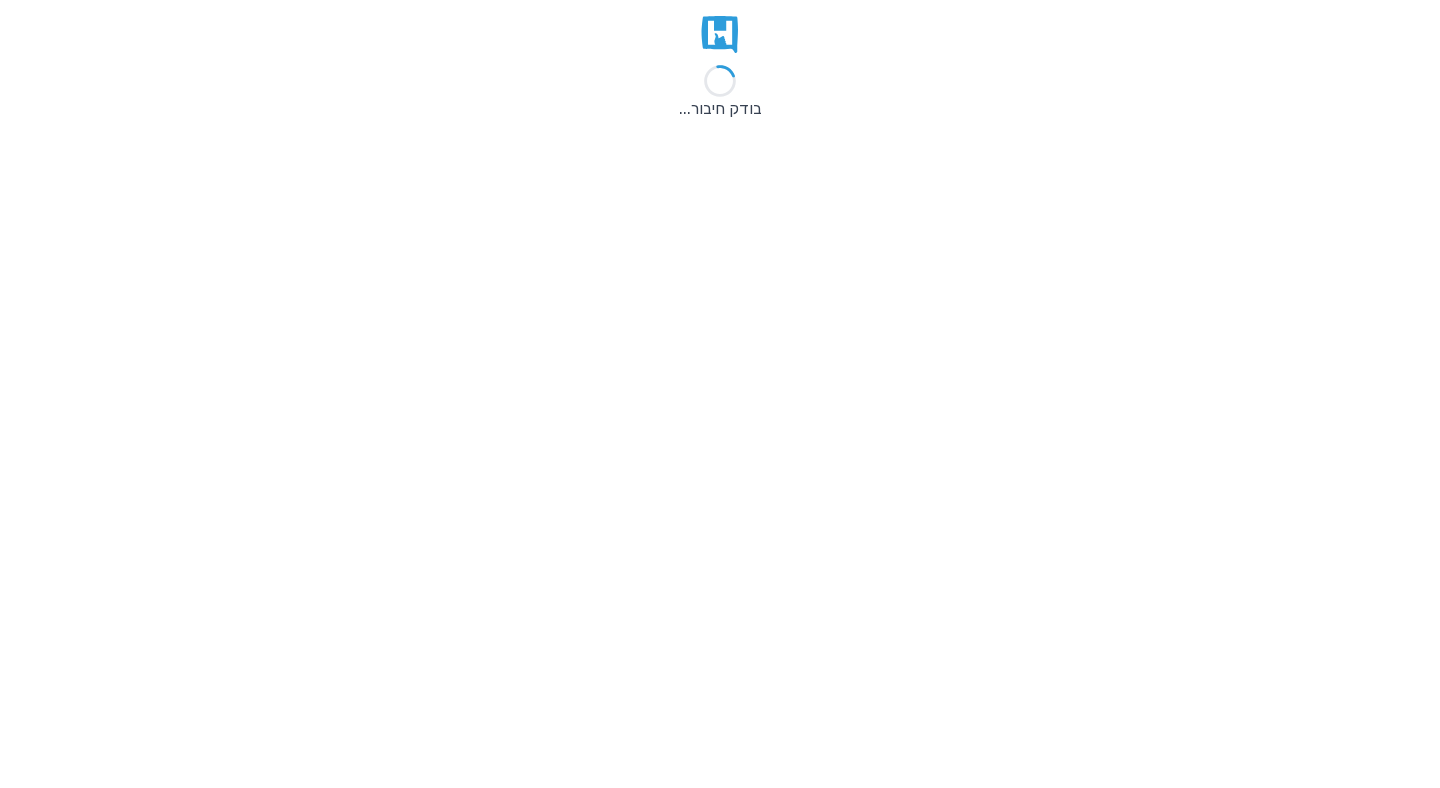 scroll, scrollTop: 0, scrollLeft: 0, axis: both 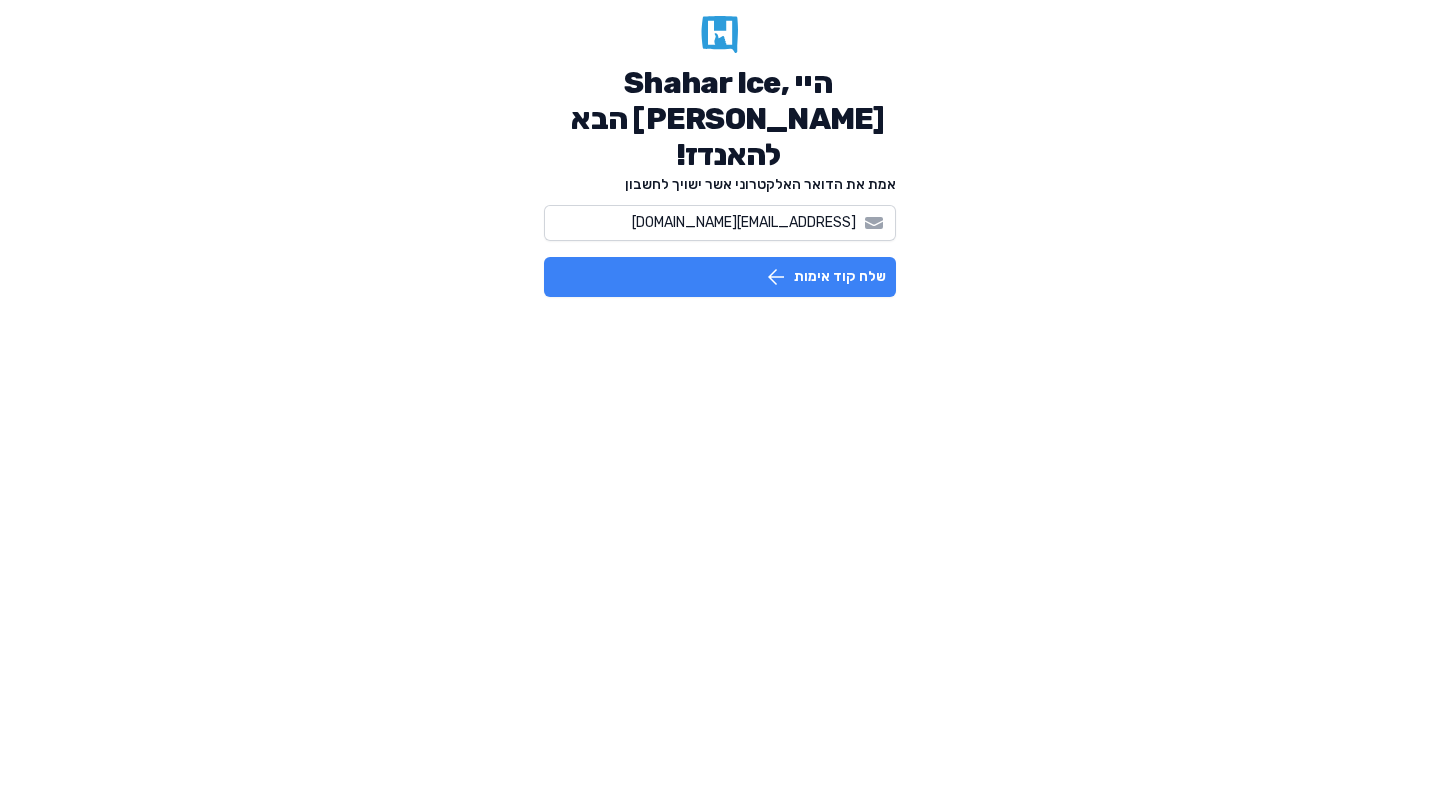 click on "שלח קוד אימות" at bounding box center [720, 277] 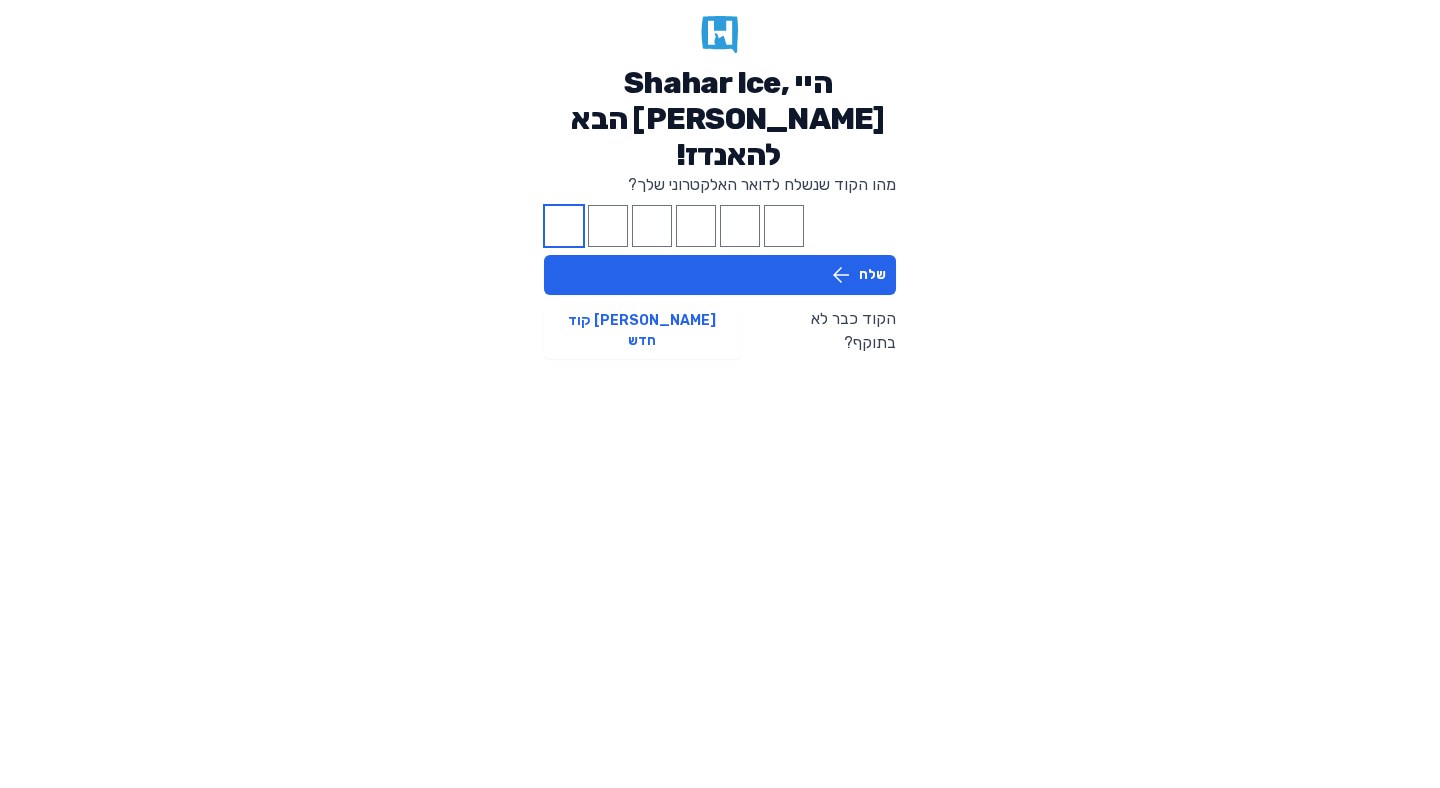 click at bounding box center [564, 226] 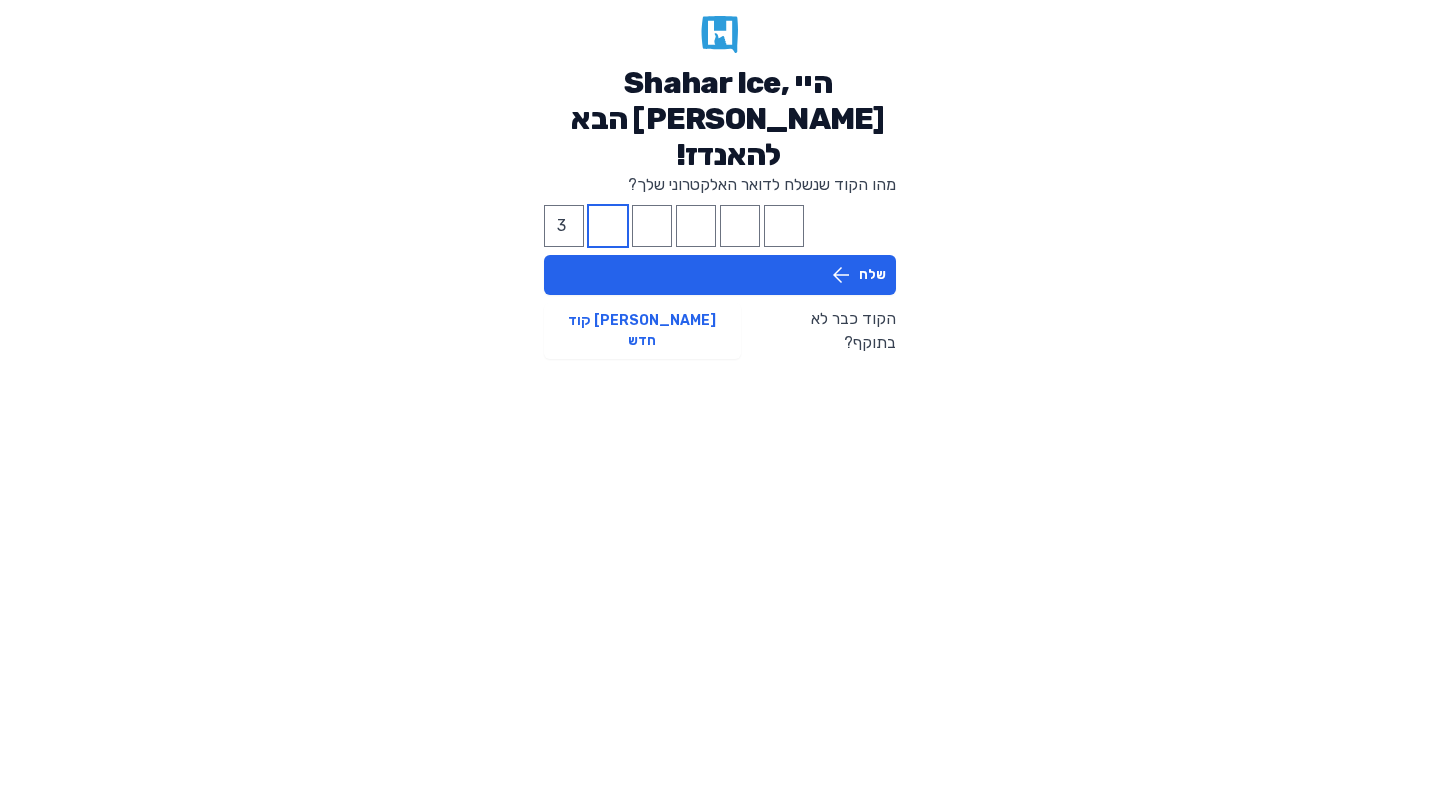 type on "0" 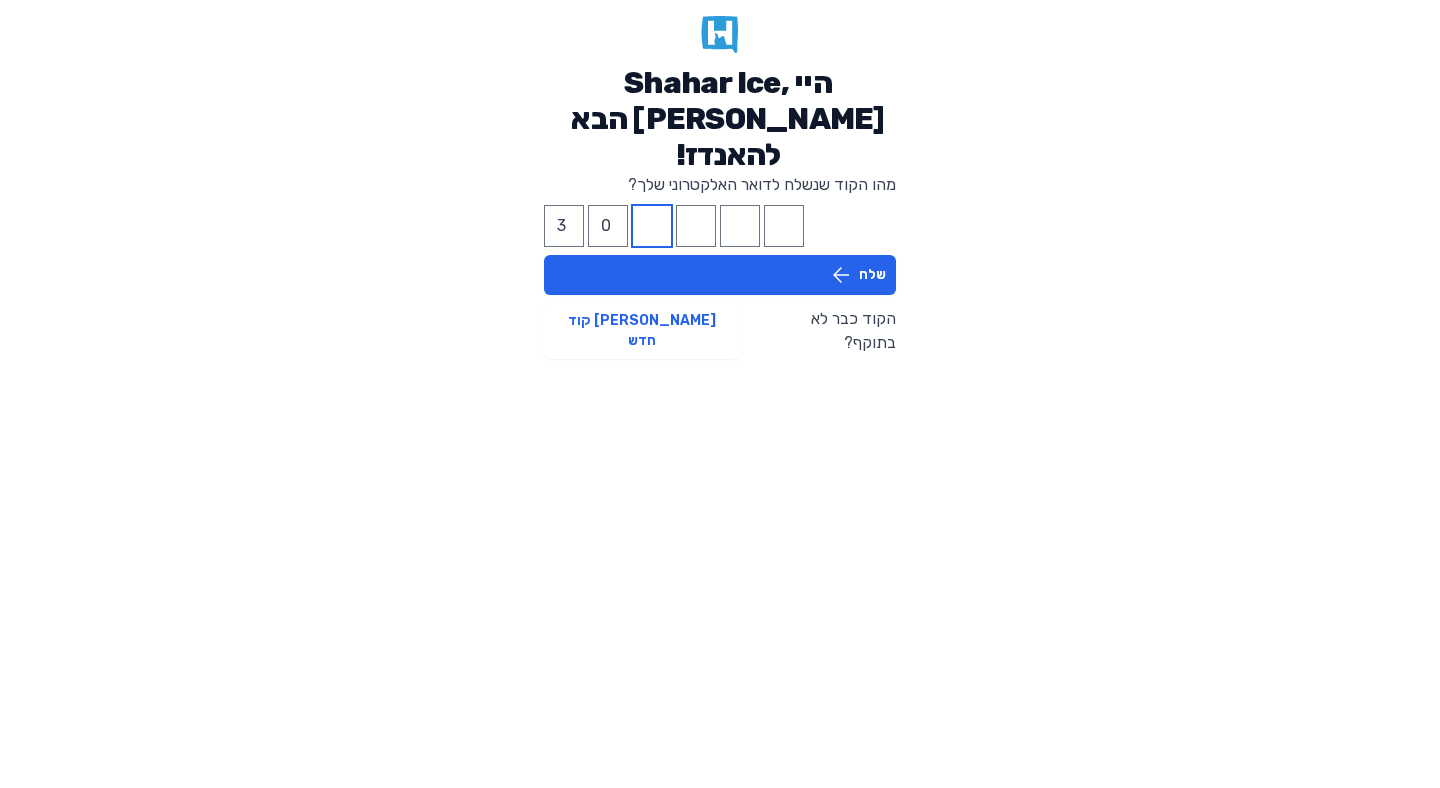 type on "2" 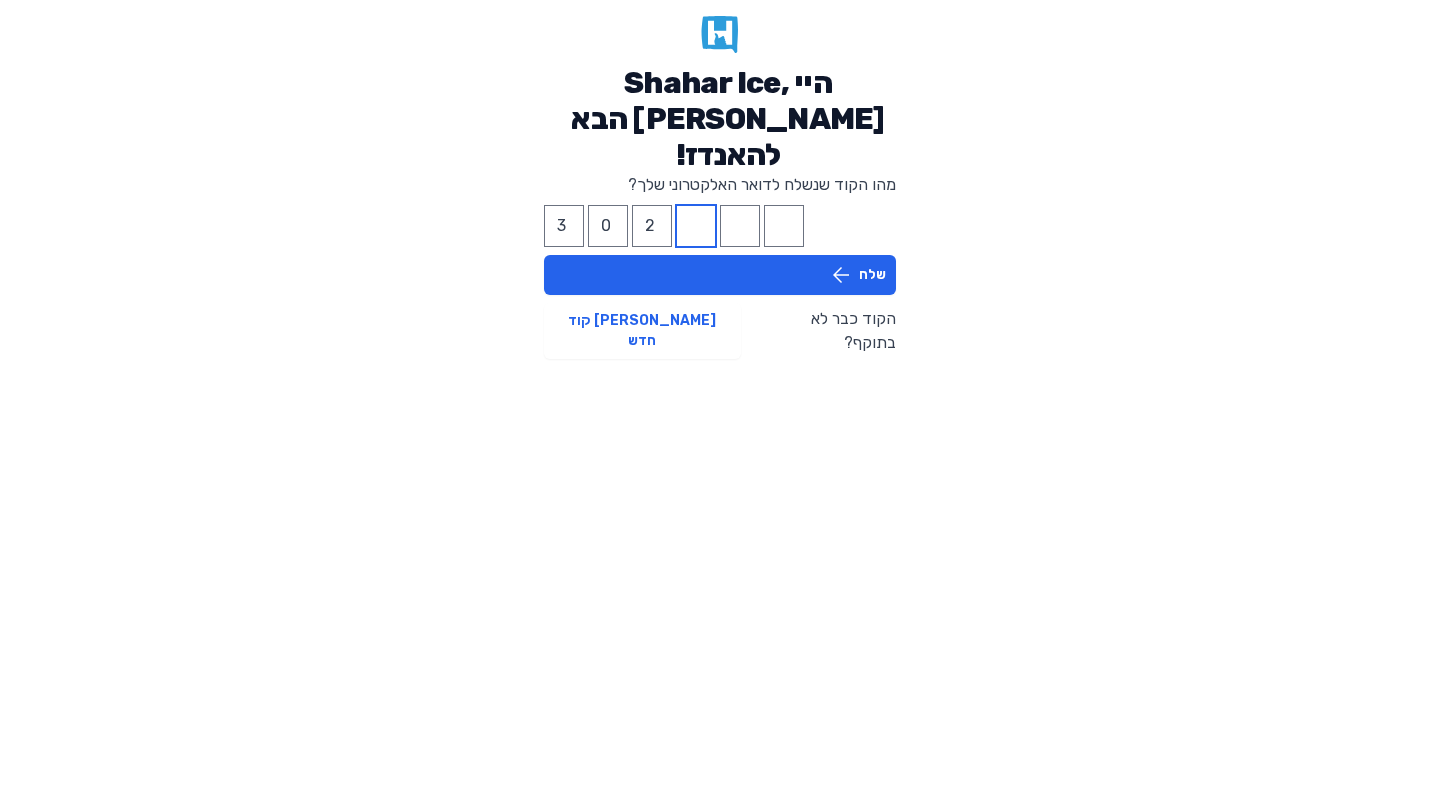 type on "9" 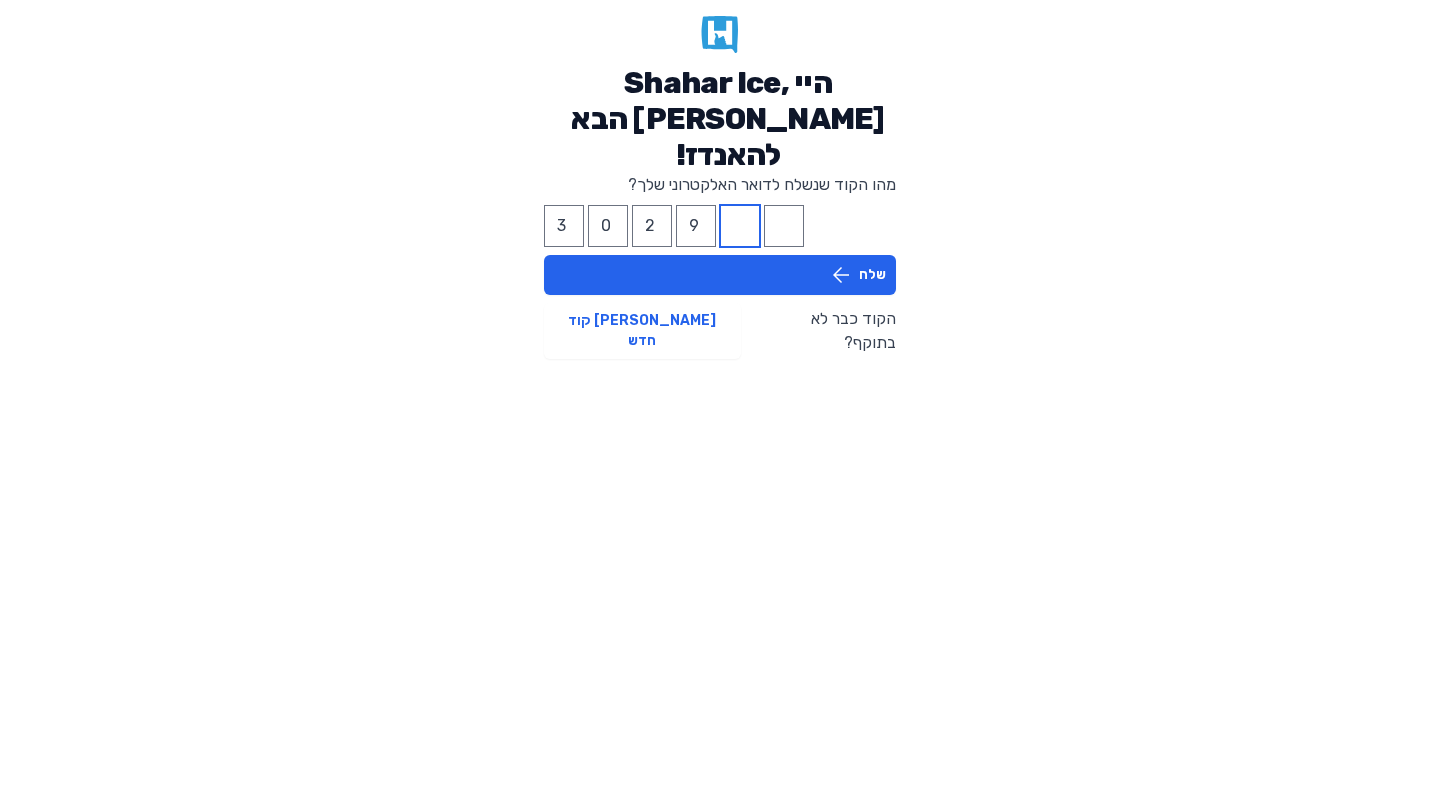 type on "1" 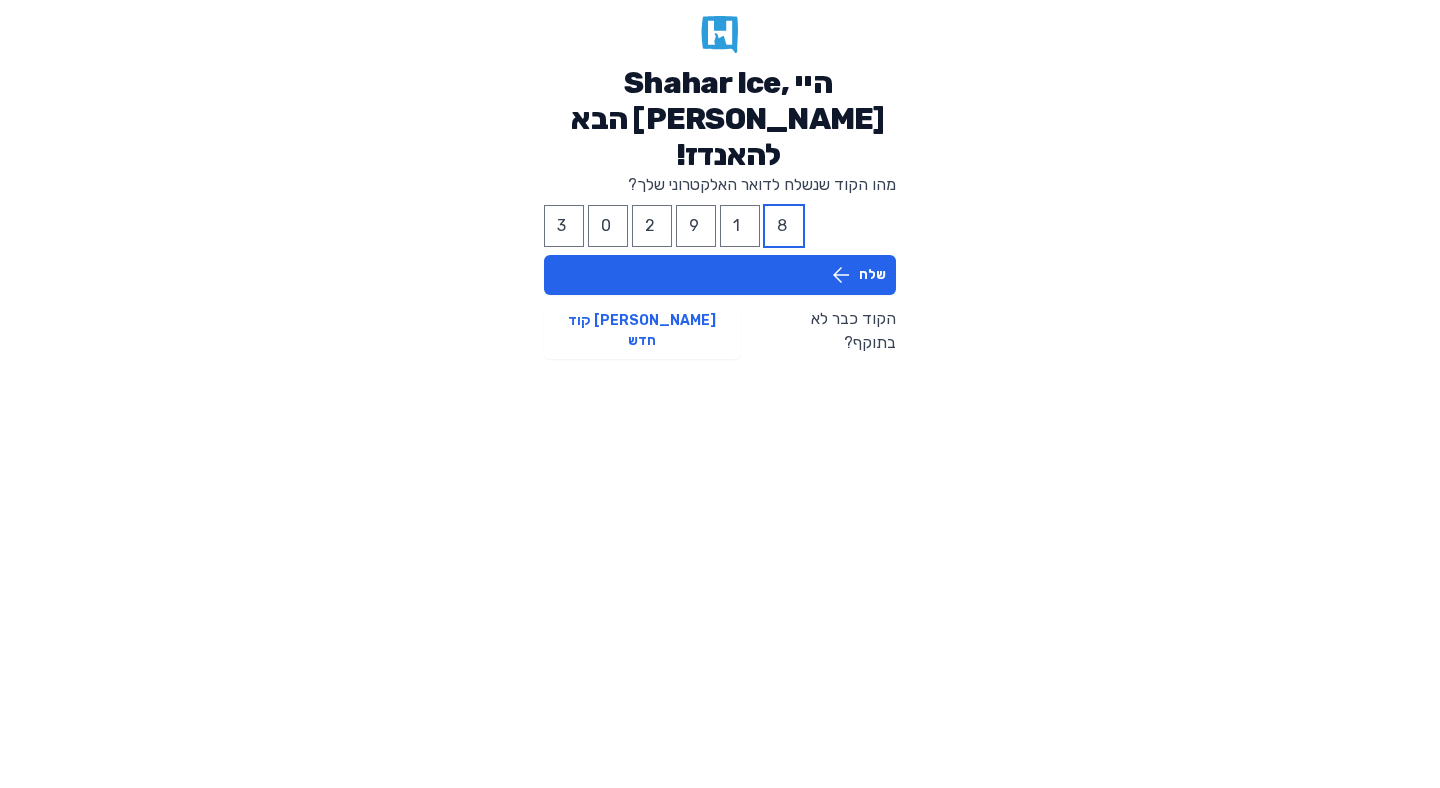 type on "8" 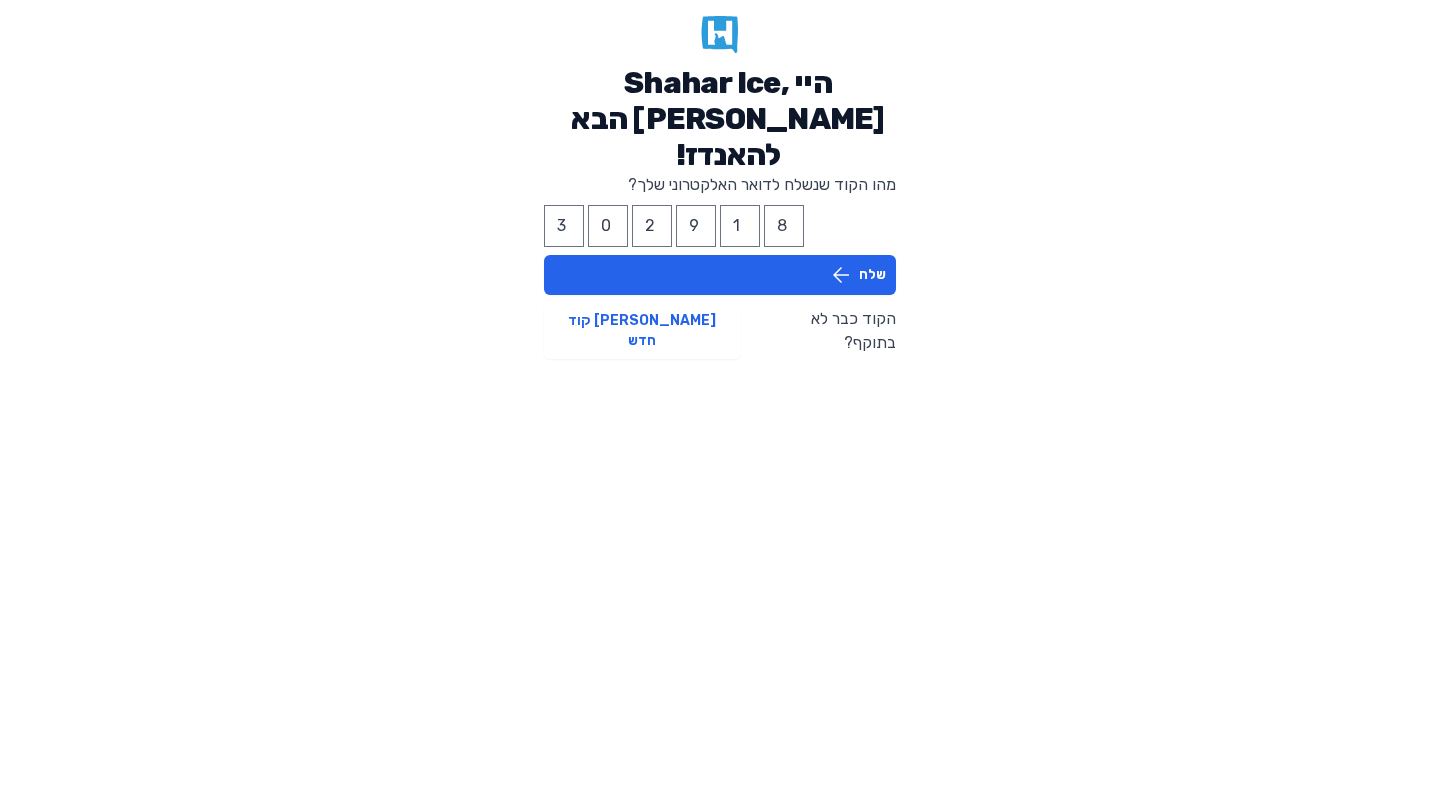 click on "מהו הקוד שנשלח לדואר האלקטרוני שלך? 3   0   2   9   1   8 שלח הקוד כבר לא בתוקף? צור קוד חדש" at bounding box center [720, 266] 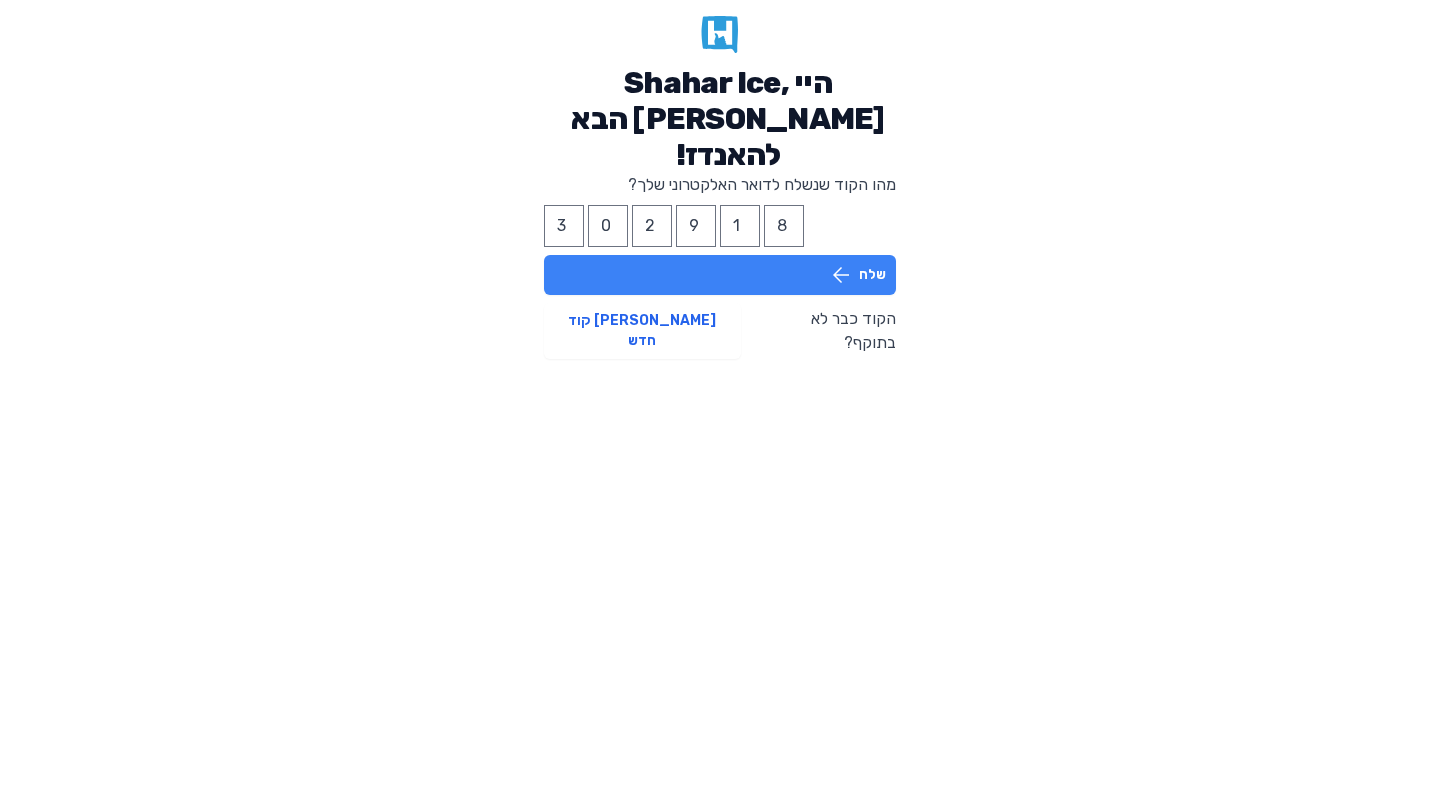 click on "שלח" at bounding box center [720, 275] 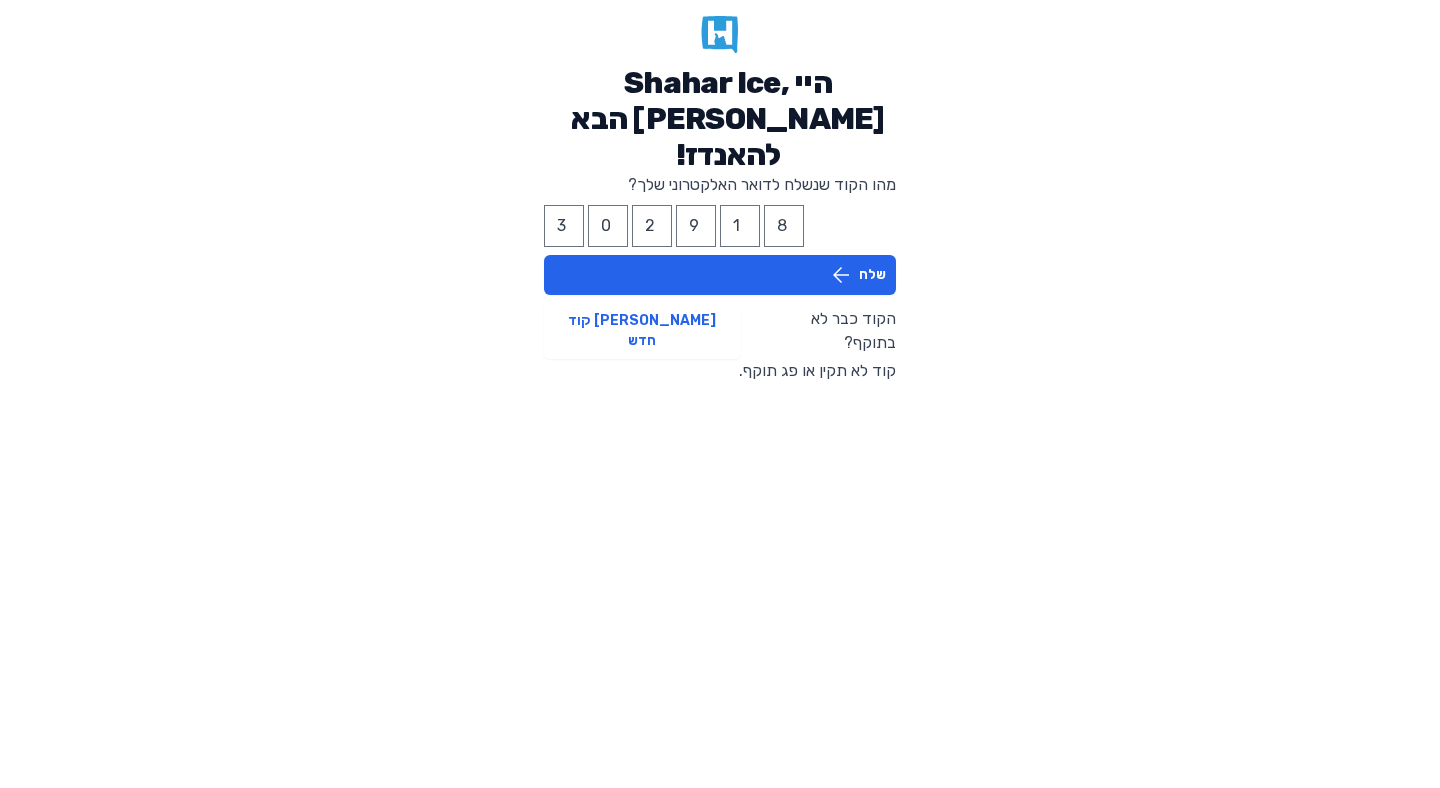 type 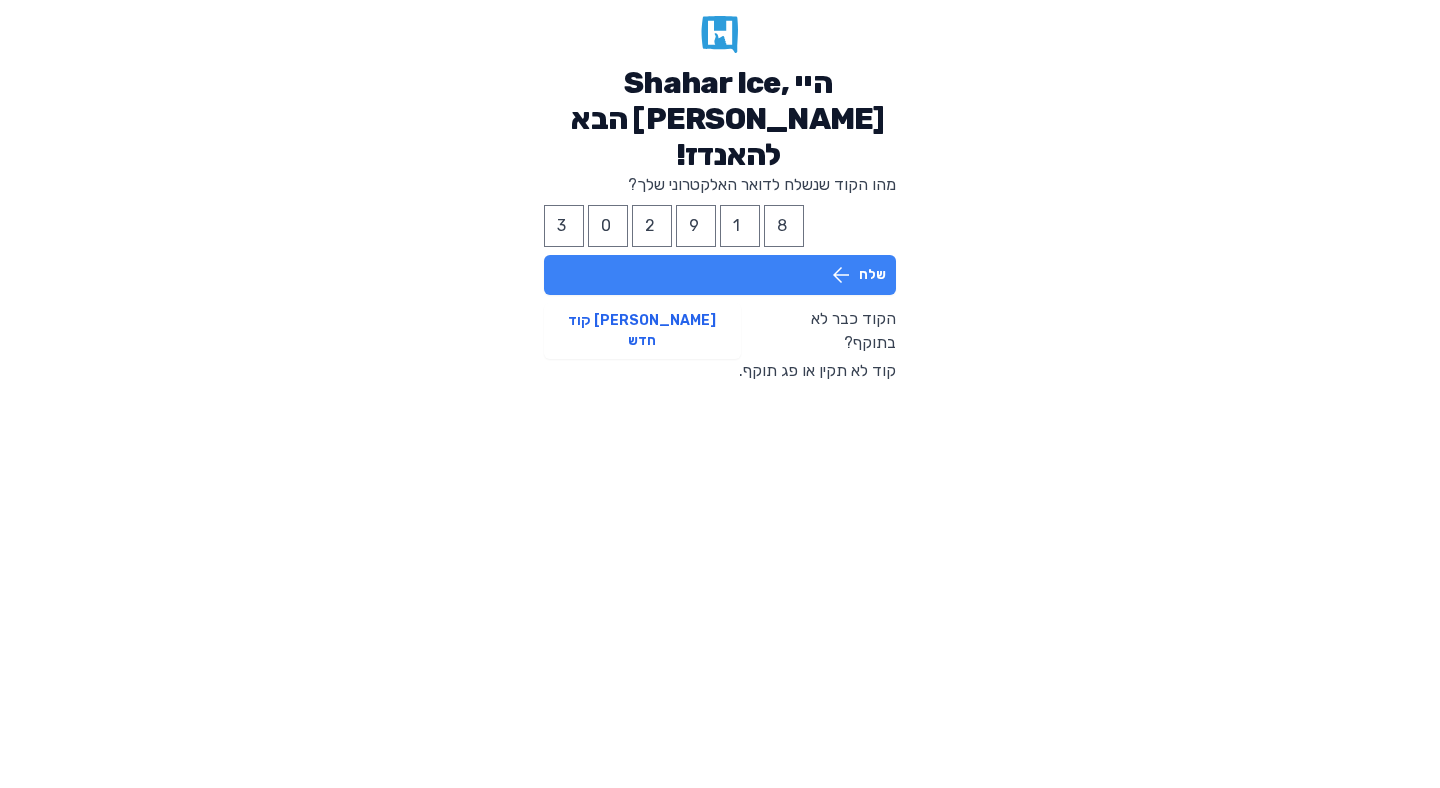 click on "שלח" at bounding box center [720, 275] 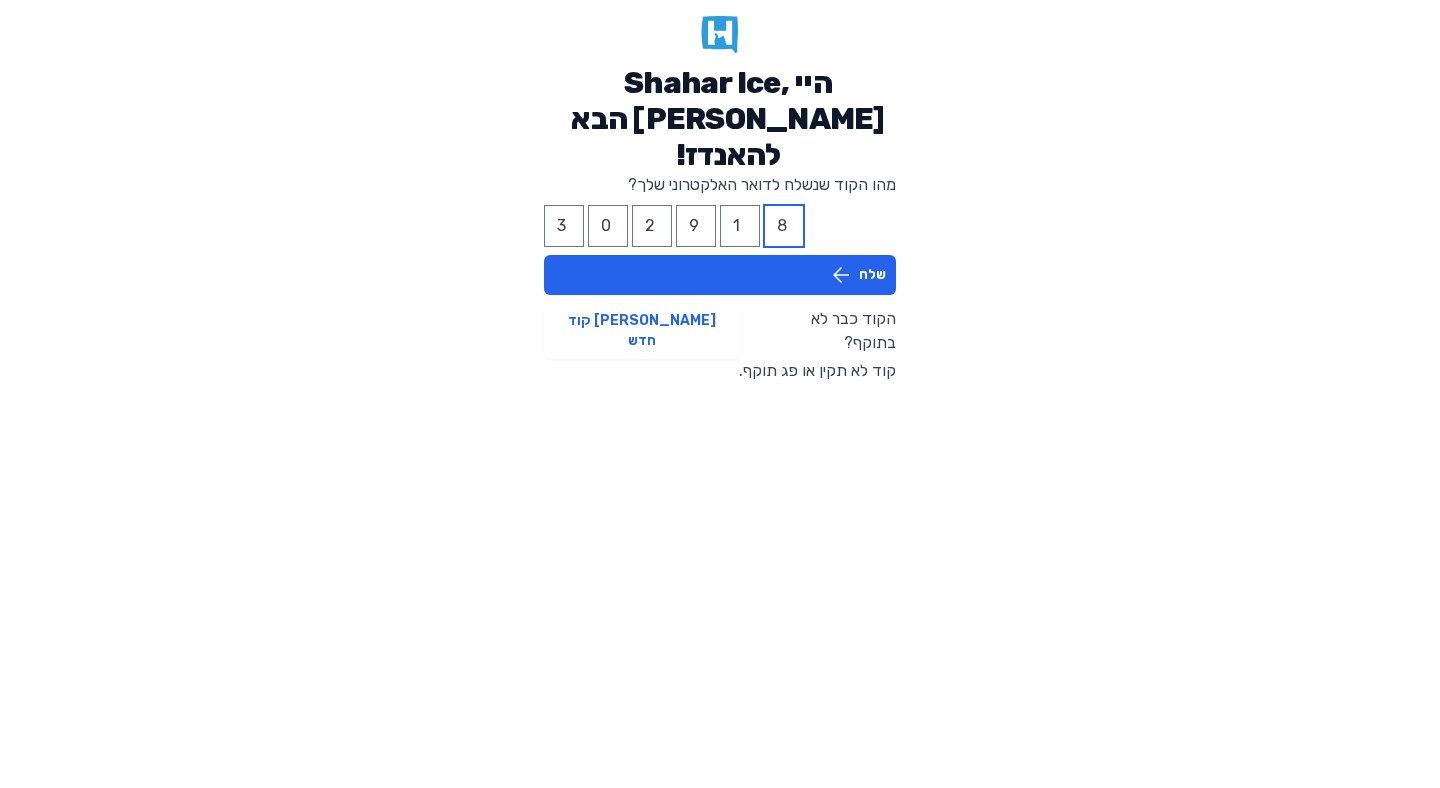 click on "8" at bounding box center (784, 226) 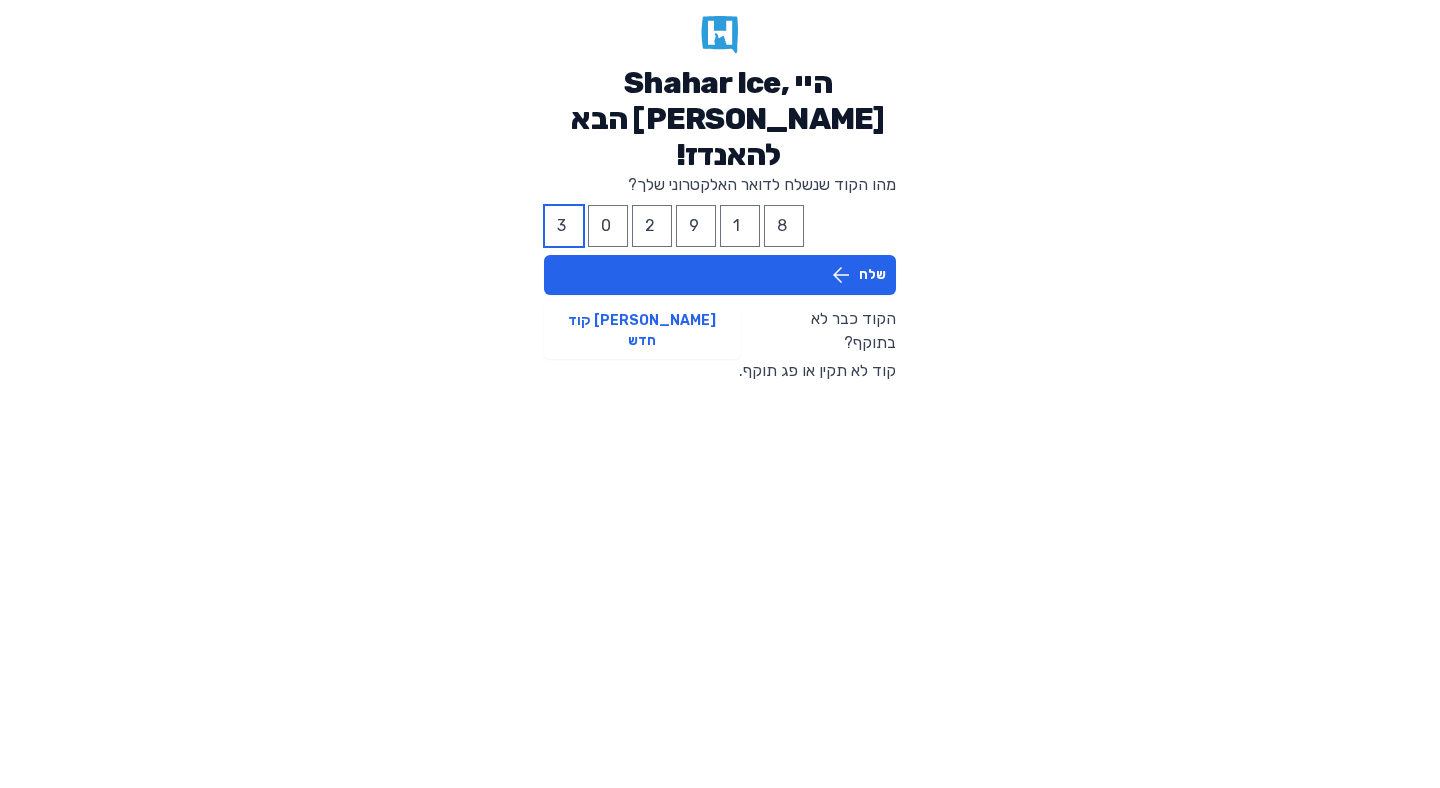 click on "3" at bounding box center [564, 226] 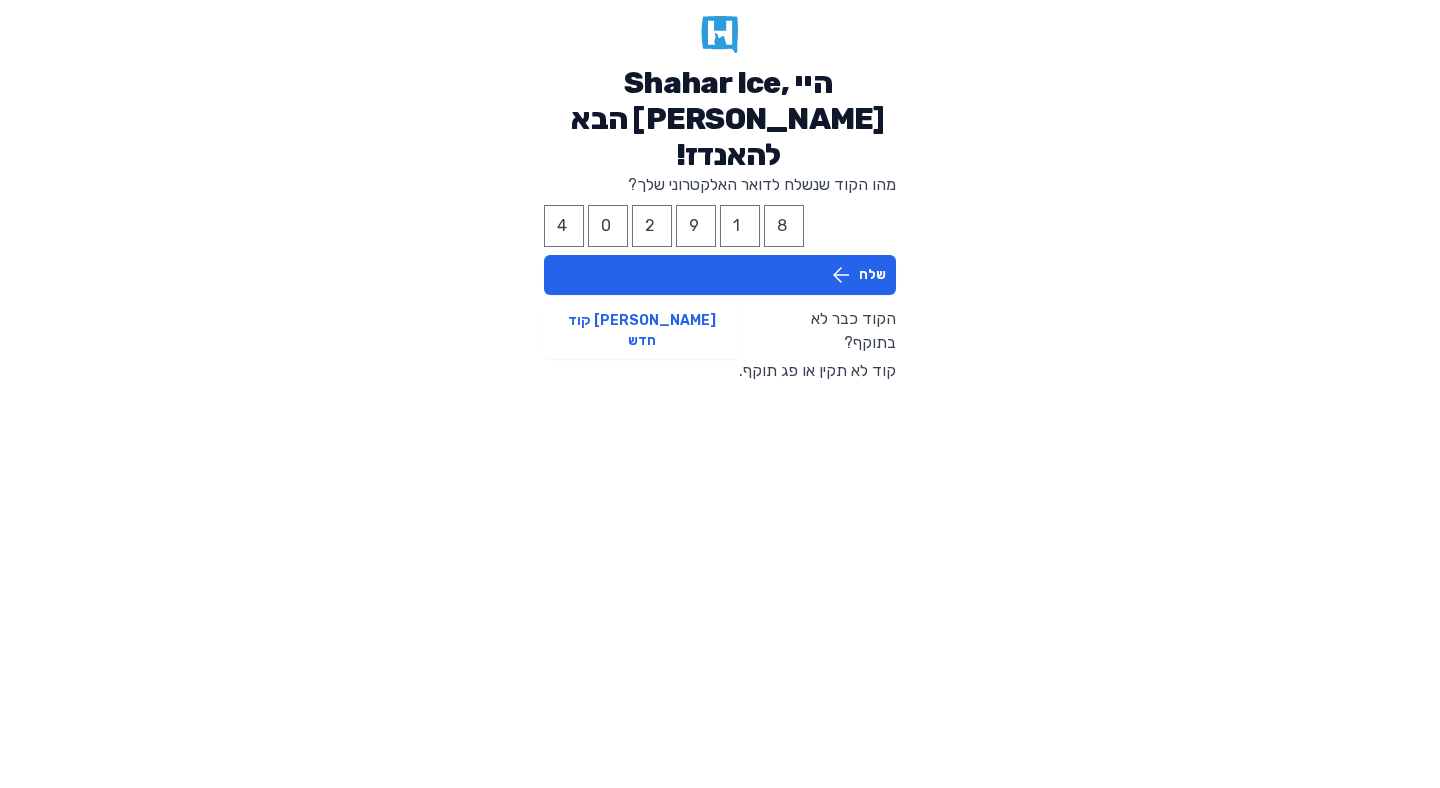 click on "מהו הקוד שנשלח לדואר האלקטרוני שלך? 4   0   2   9   1   8 שלח הקוד כבר לא בתוקף? צור קוד חדש" at bounding box center (720, 266) 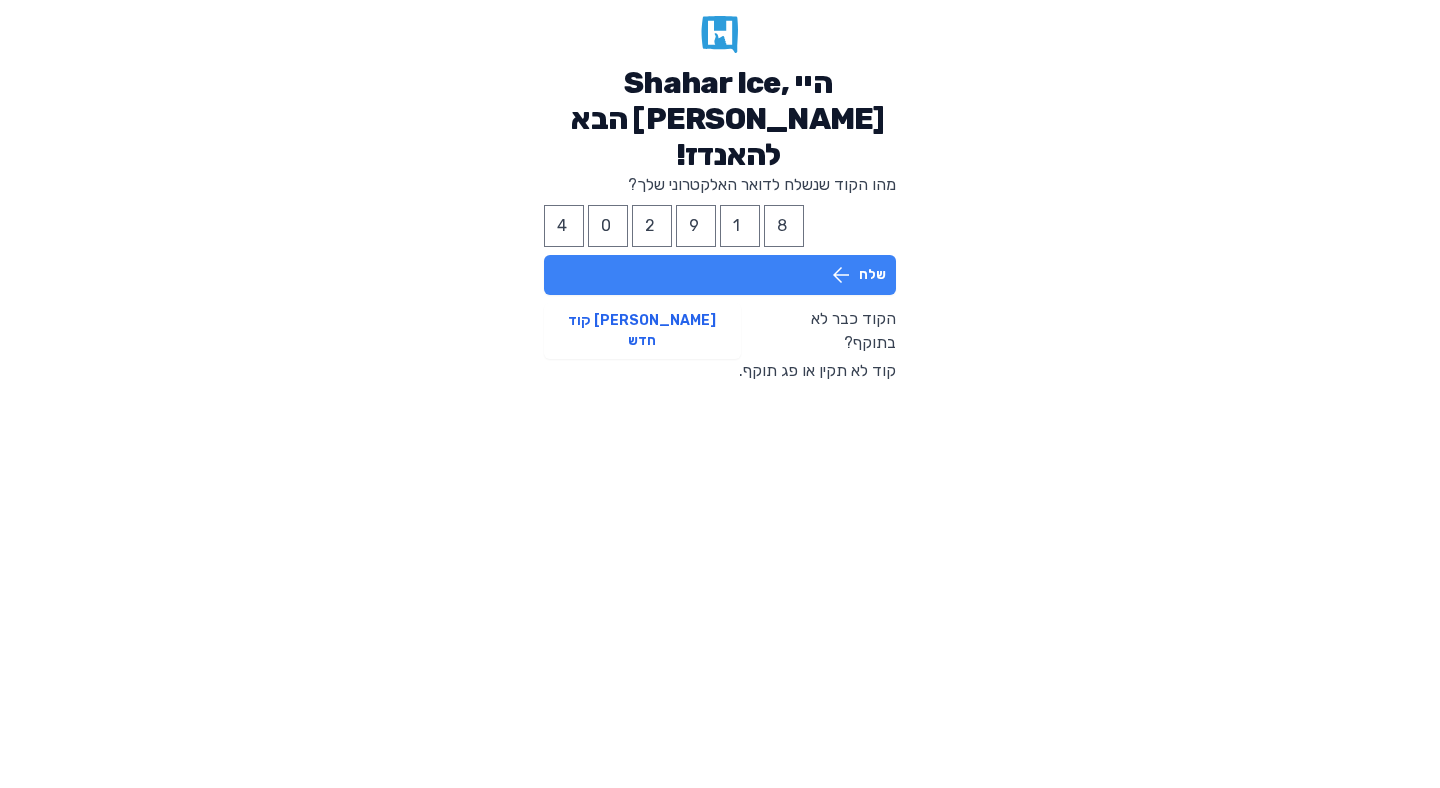 click on "שלח" at bounding box center [720, 275] 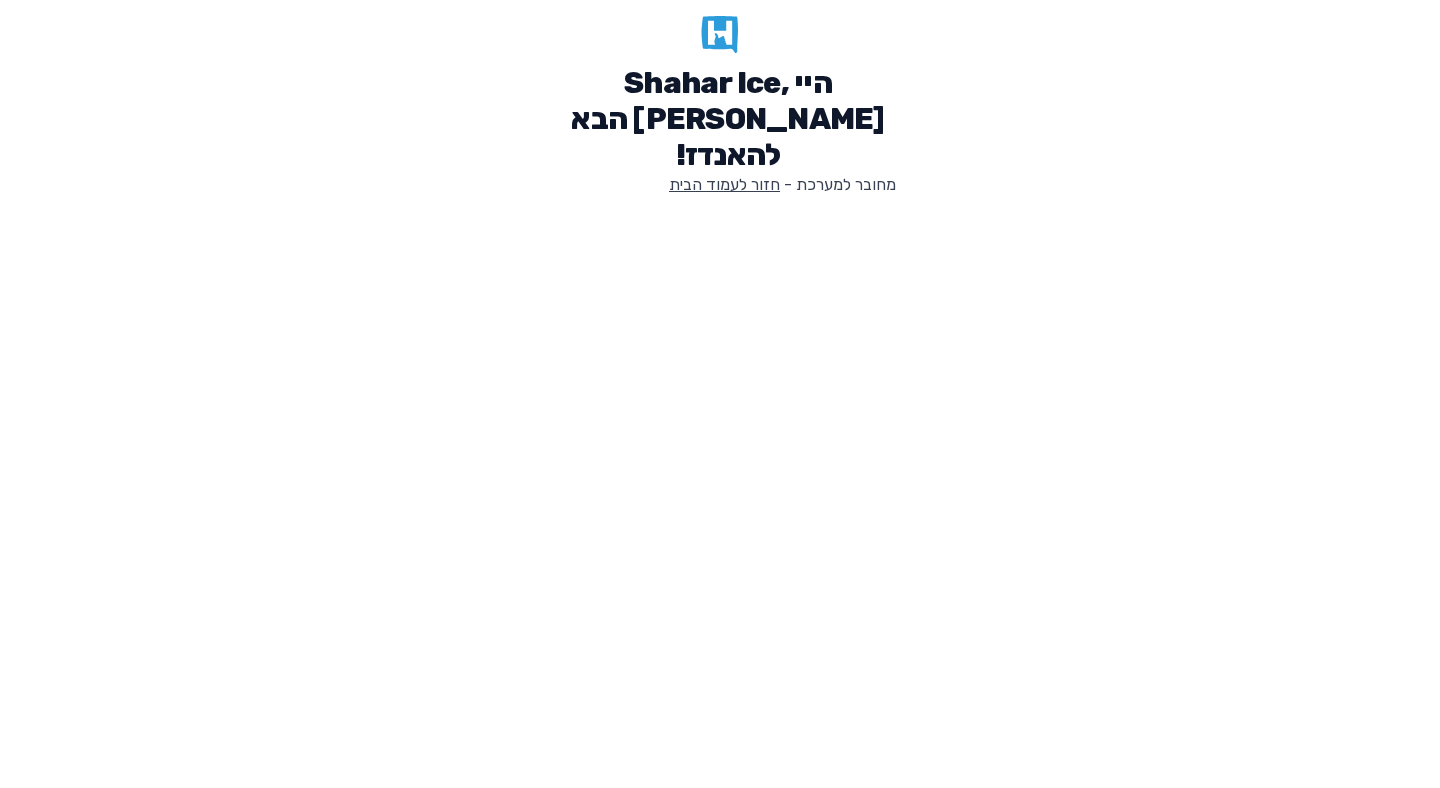 click on "חזור לעמוד הבית" at bounding box center (724, 184) 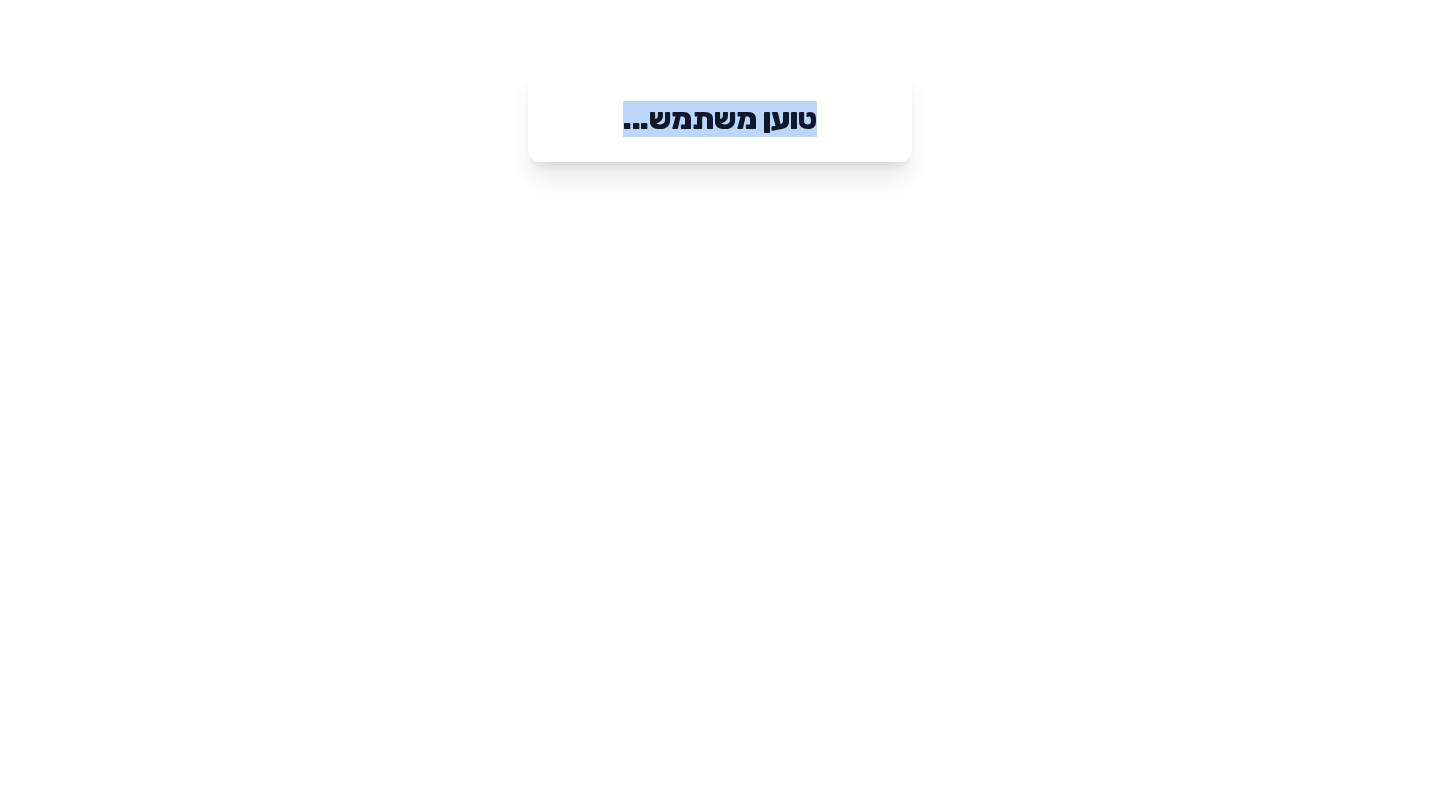 drag, startPoint x: 751, startPoint y: 244, endPoint x: 698, endPoint y: 75, distance: 177.11578 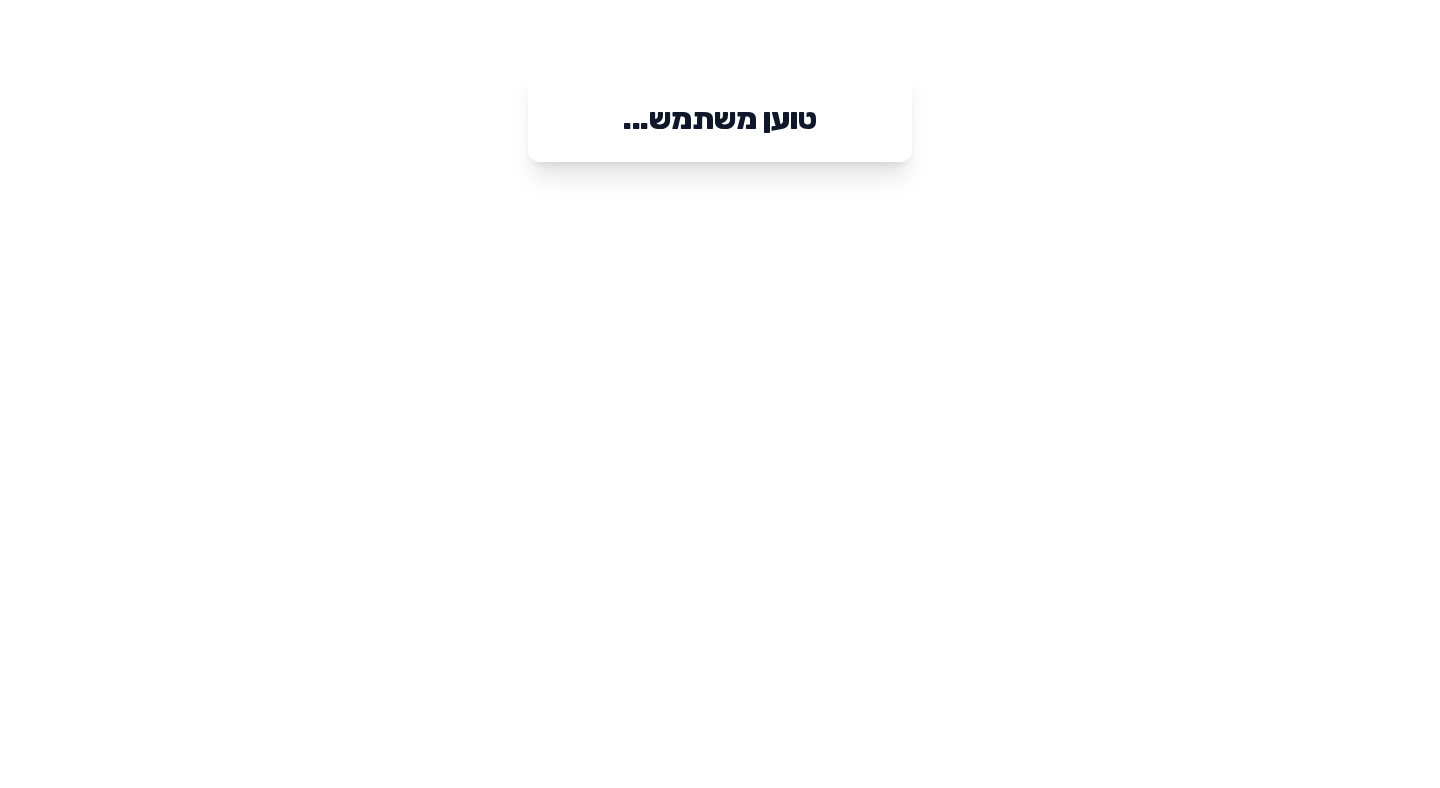 click on "טוען משתמש..." at bounding box center (720, 113) 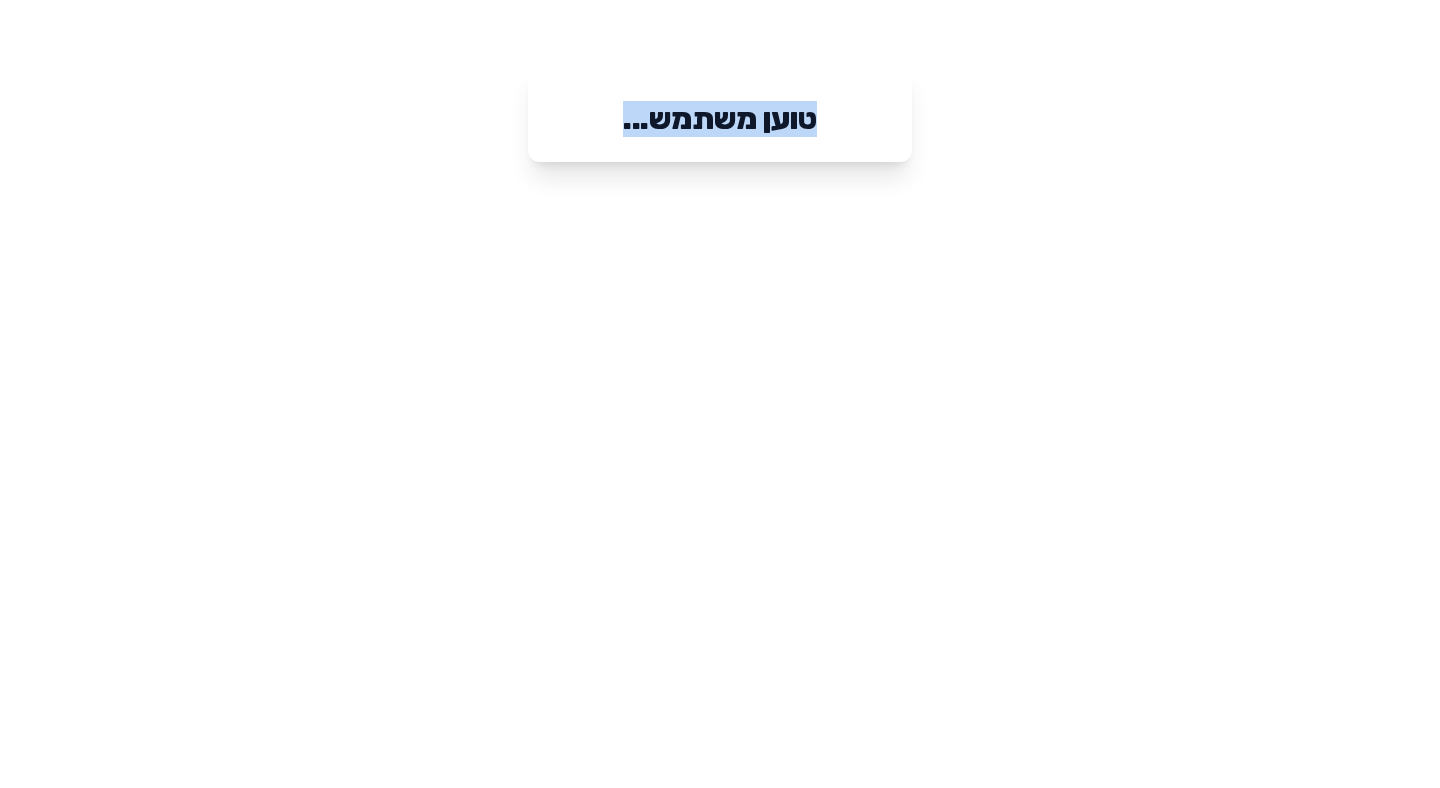 drag, startPoint x: 908, startPoint y: 101, endPoint x: 579, endPoint y: 101, distance: 329 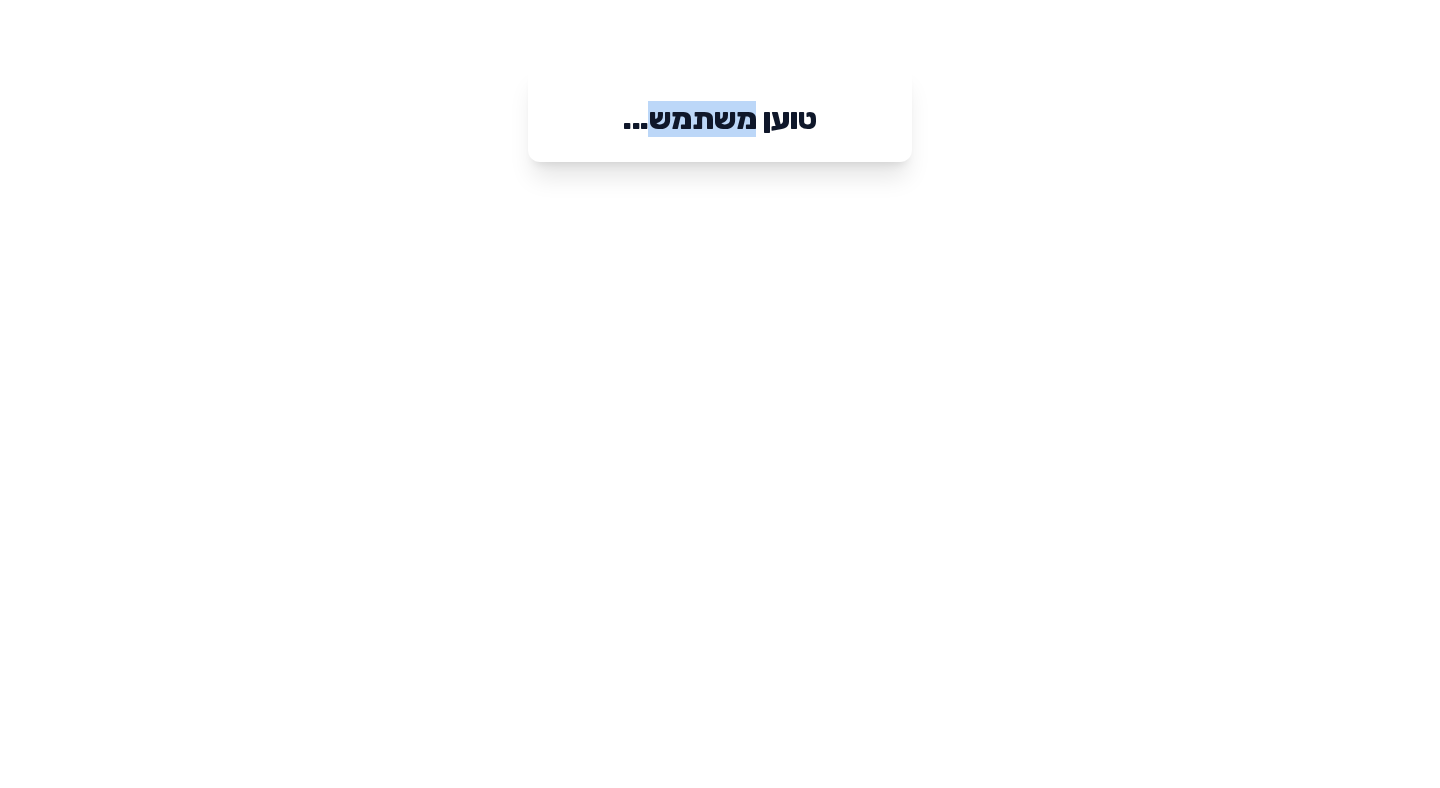 click on "טוען משתמש..." at bounding box center (719, 119) 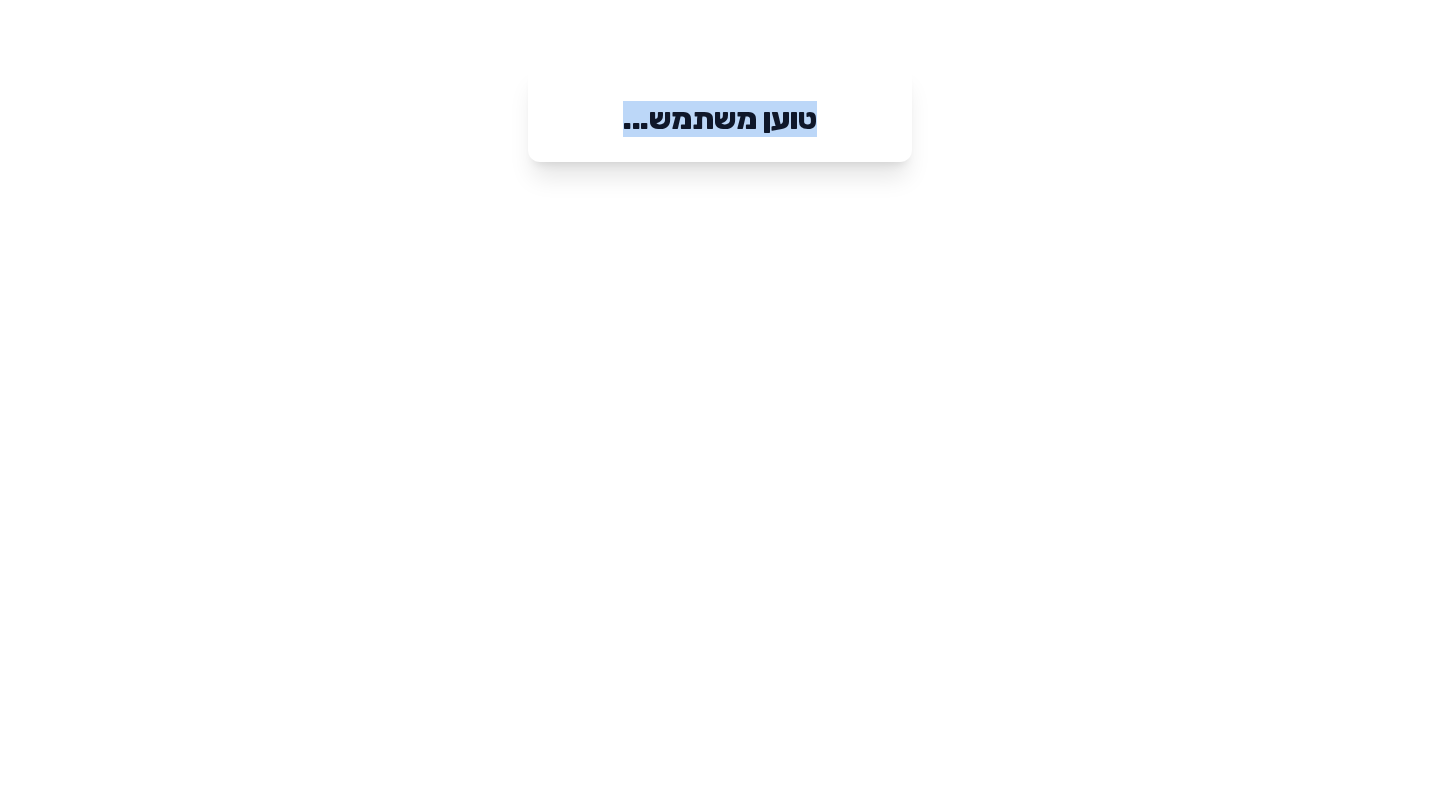 click on "טוען משתמש..." at bounding box center (719, 119) 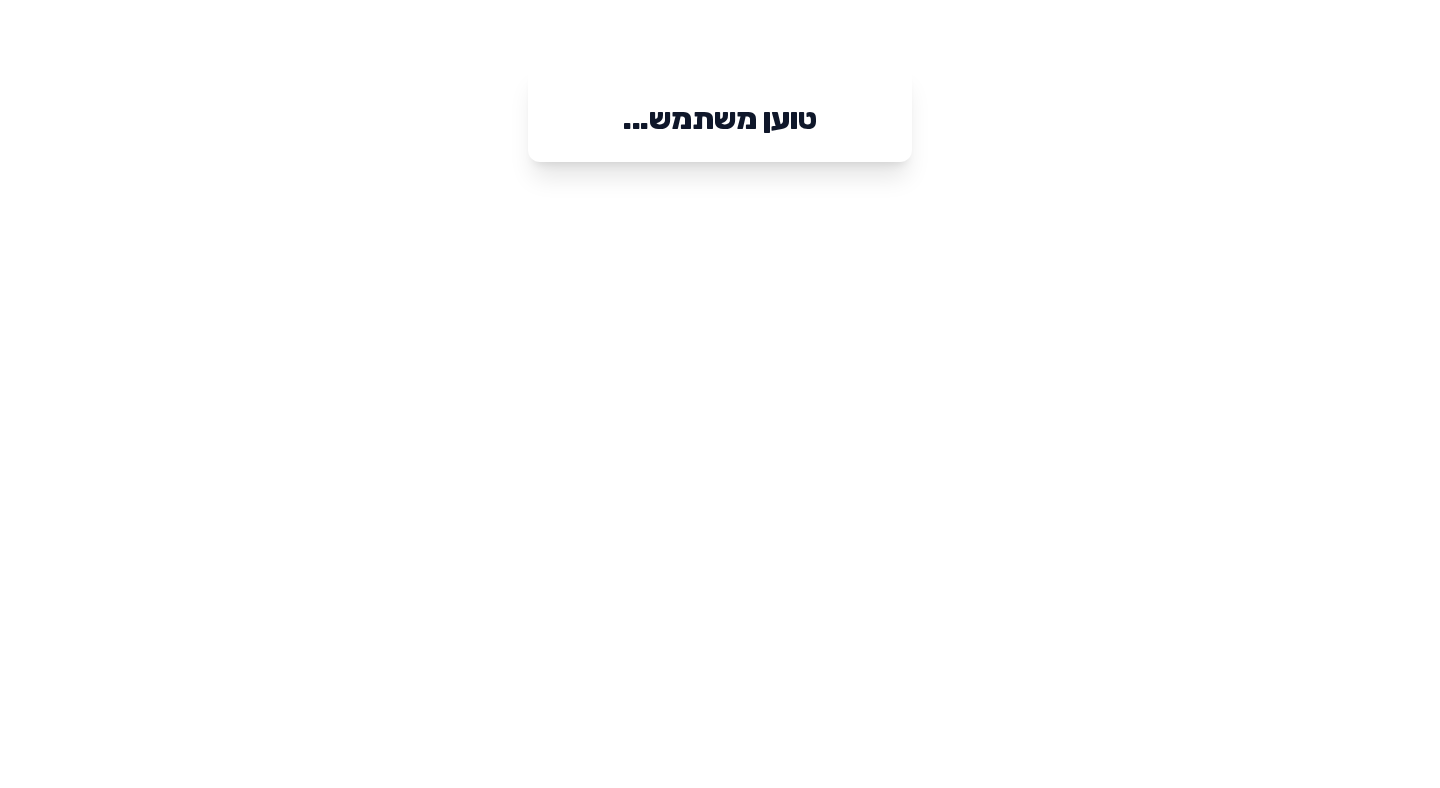 scroll, scrollTop: 0, scrollLeft: 0, axis: both 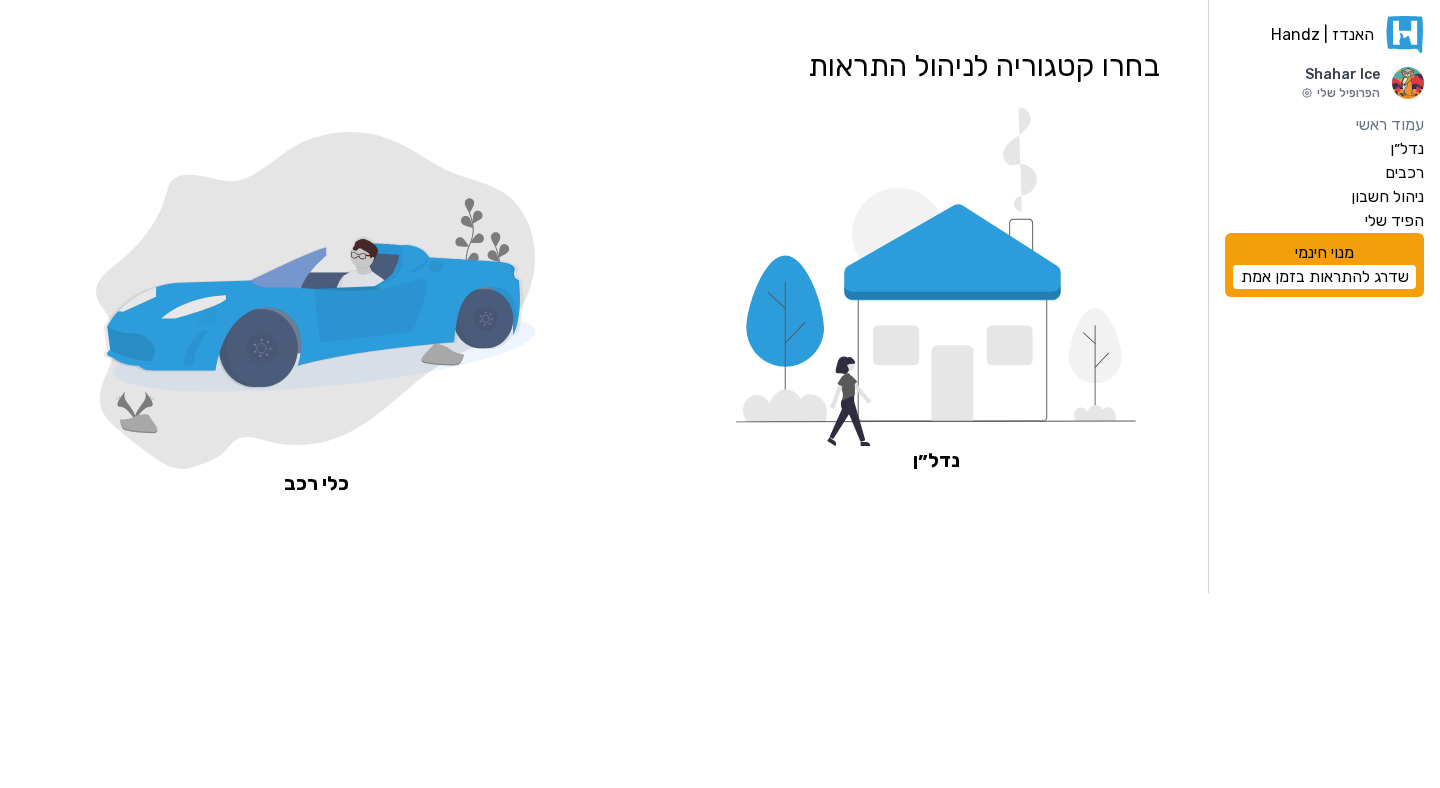 click 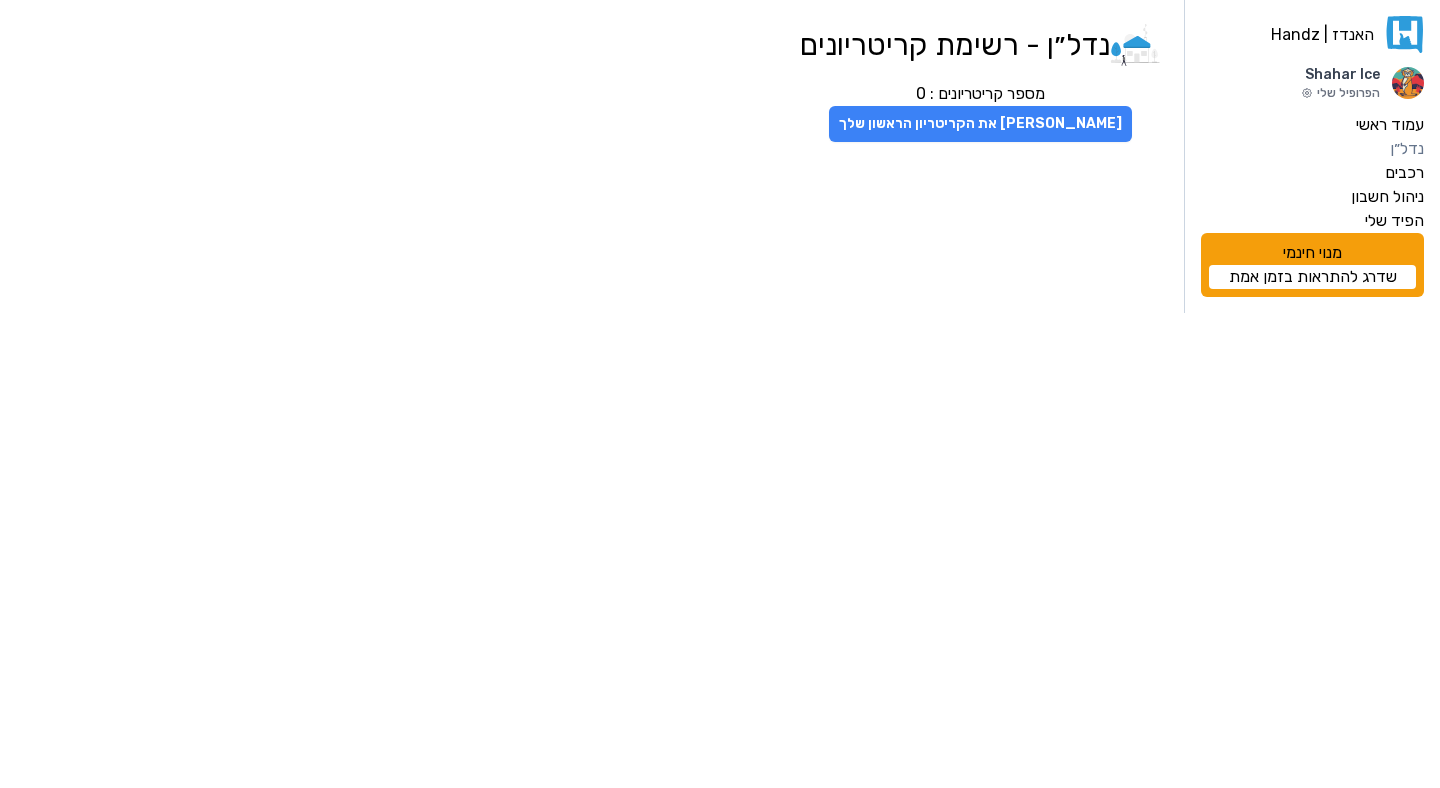 click on "[PERSON_NAME] את הקריטריון הראשון שלך" at bounding box center (980, 124) 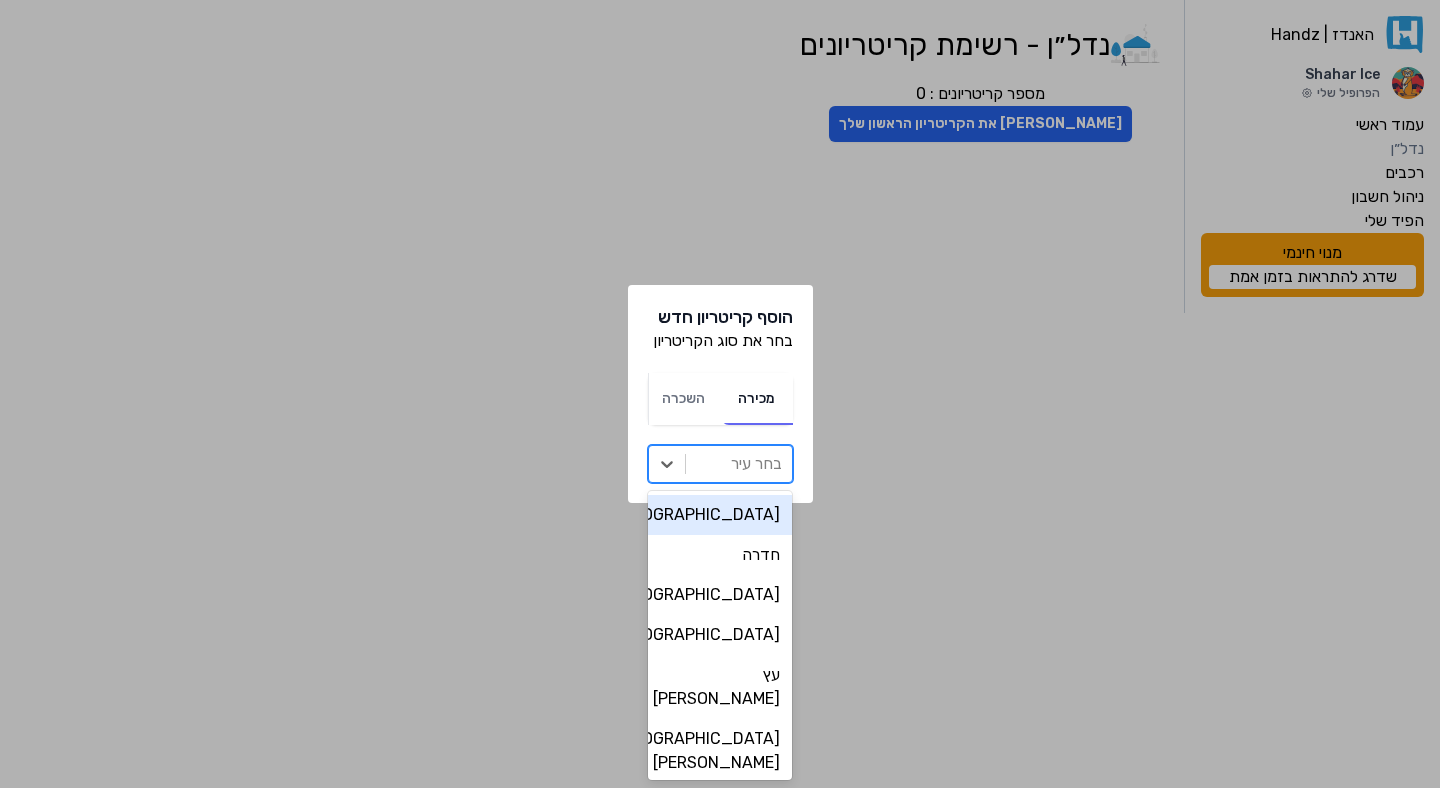 click at bounding box center [739, 464] 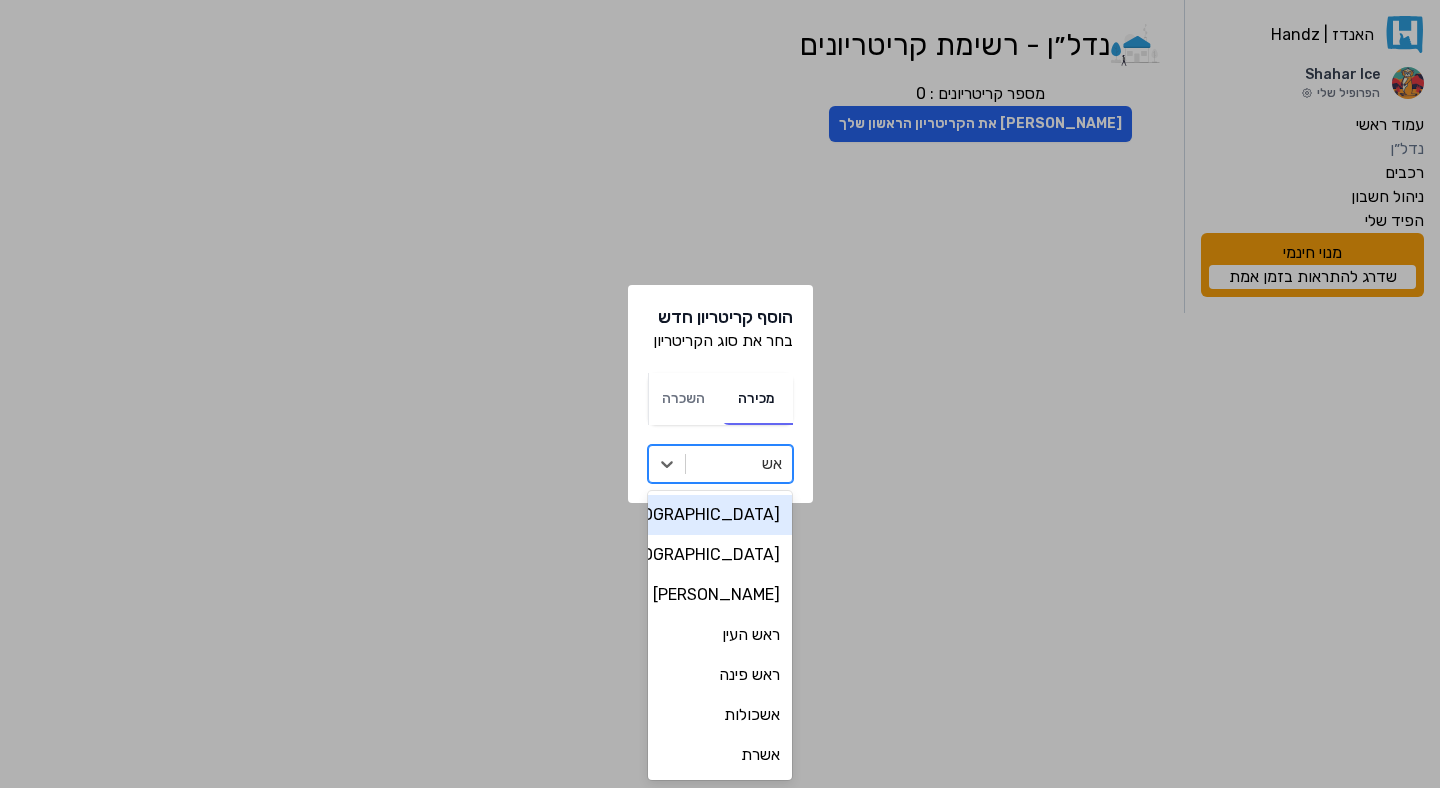 type on "אשק" 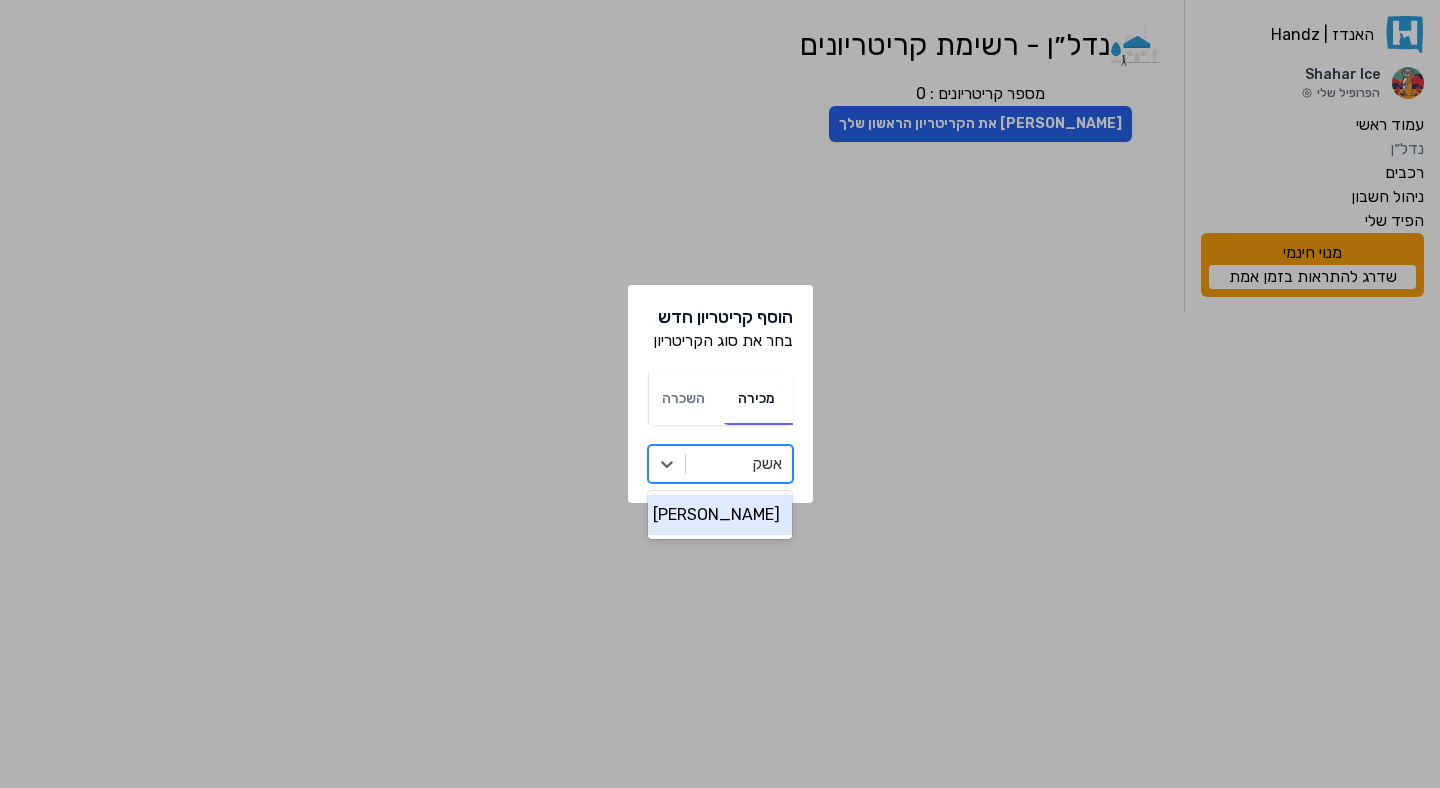 click on "[PERSON_NAME]" at bounding box center [720, 515] 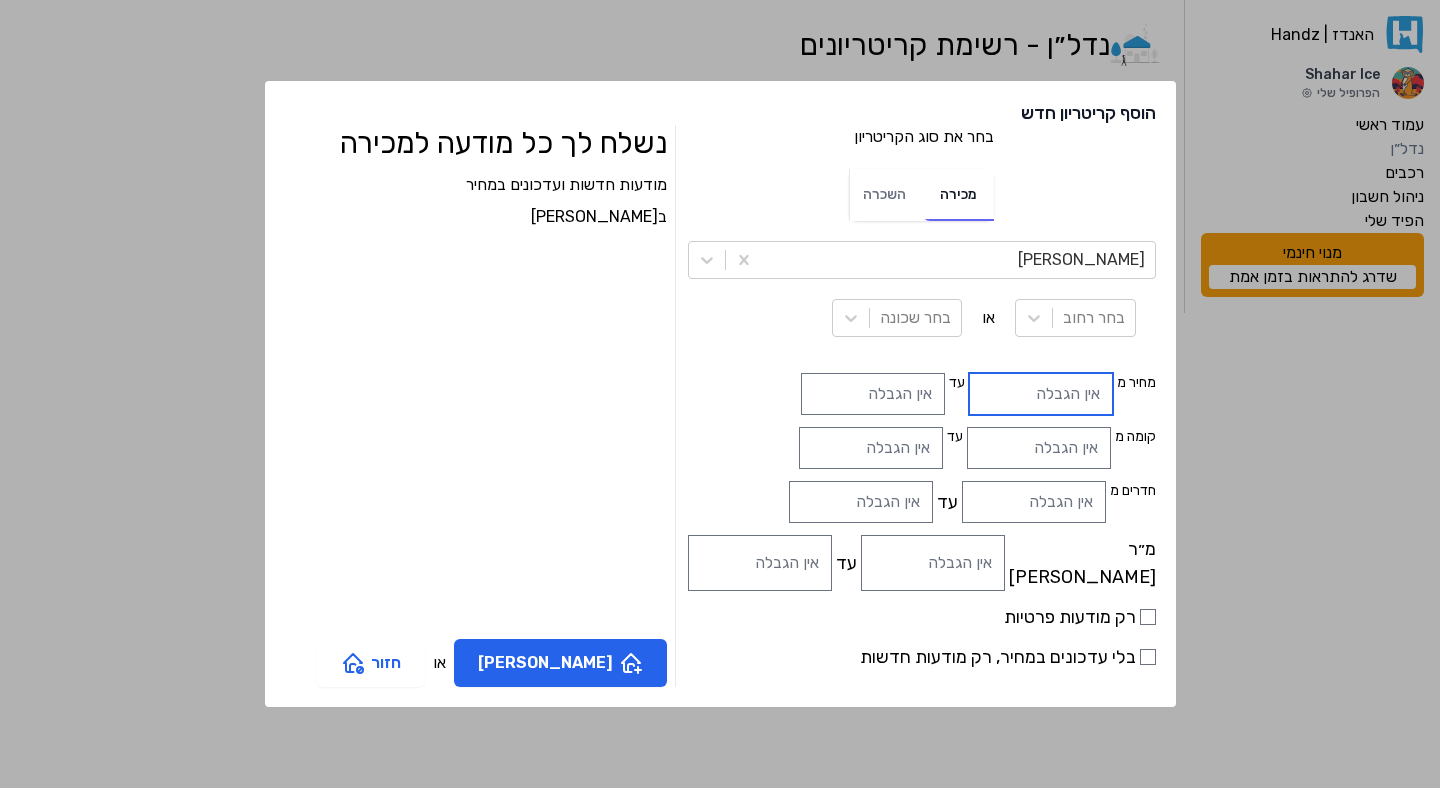 click at bounding box center (1041, 394) 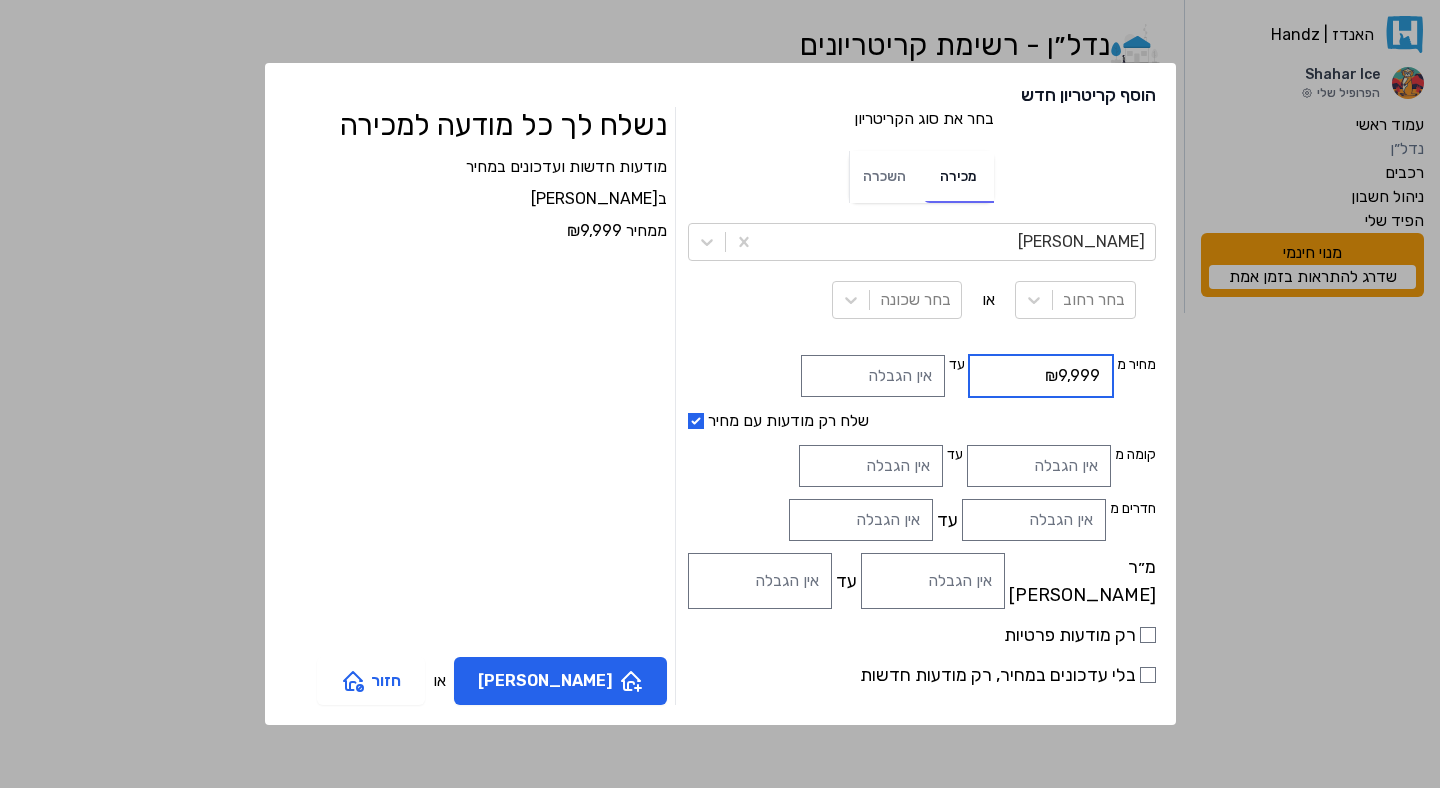 type on "₪9,999" 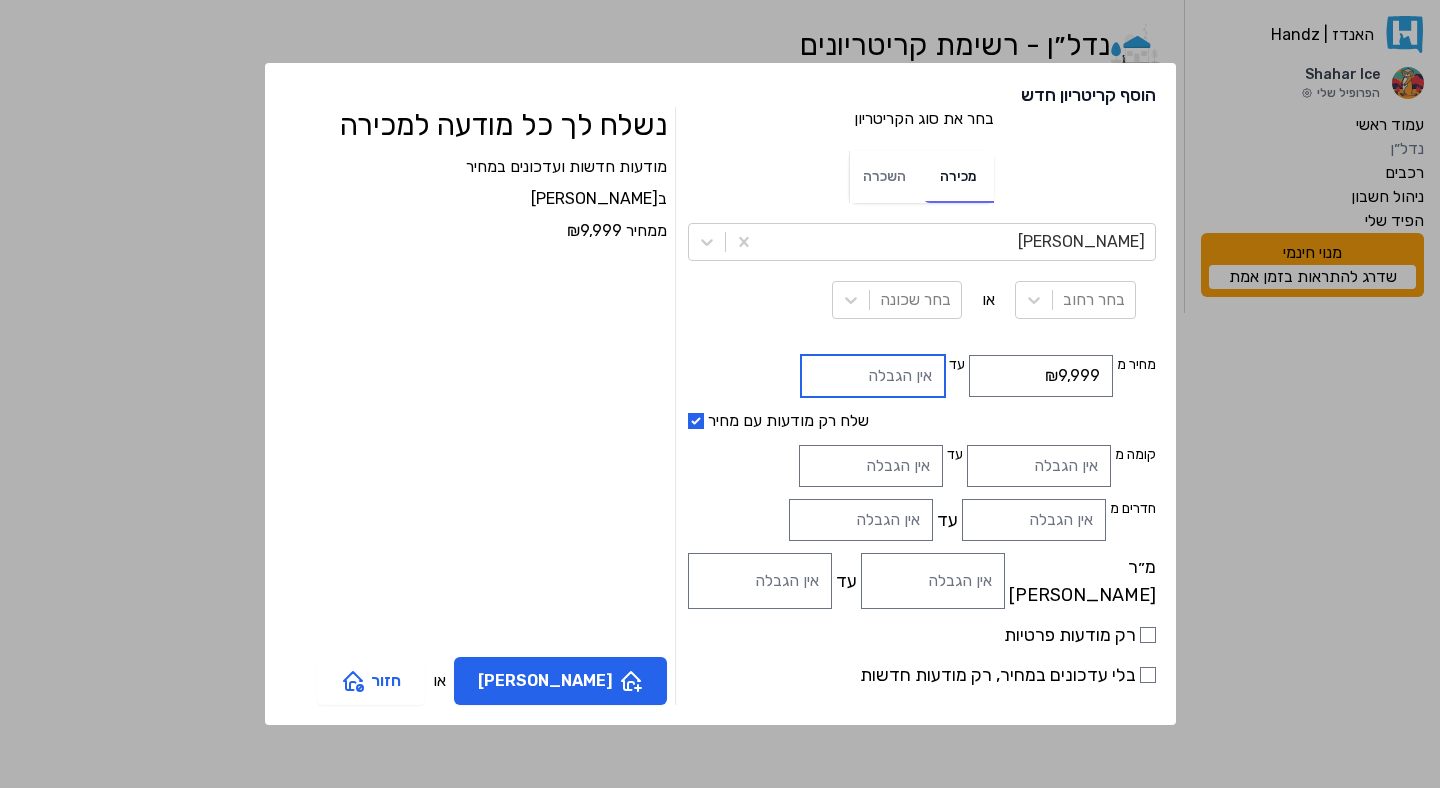 click at bounding box center [873, 376] 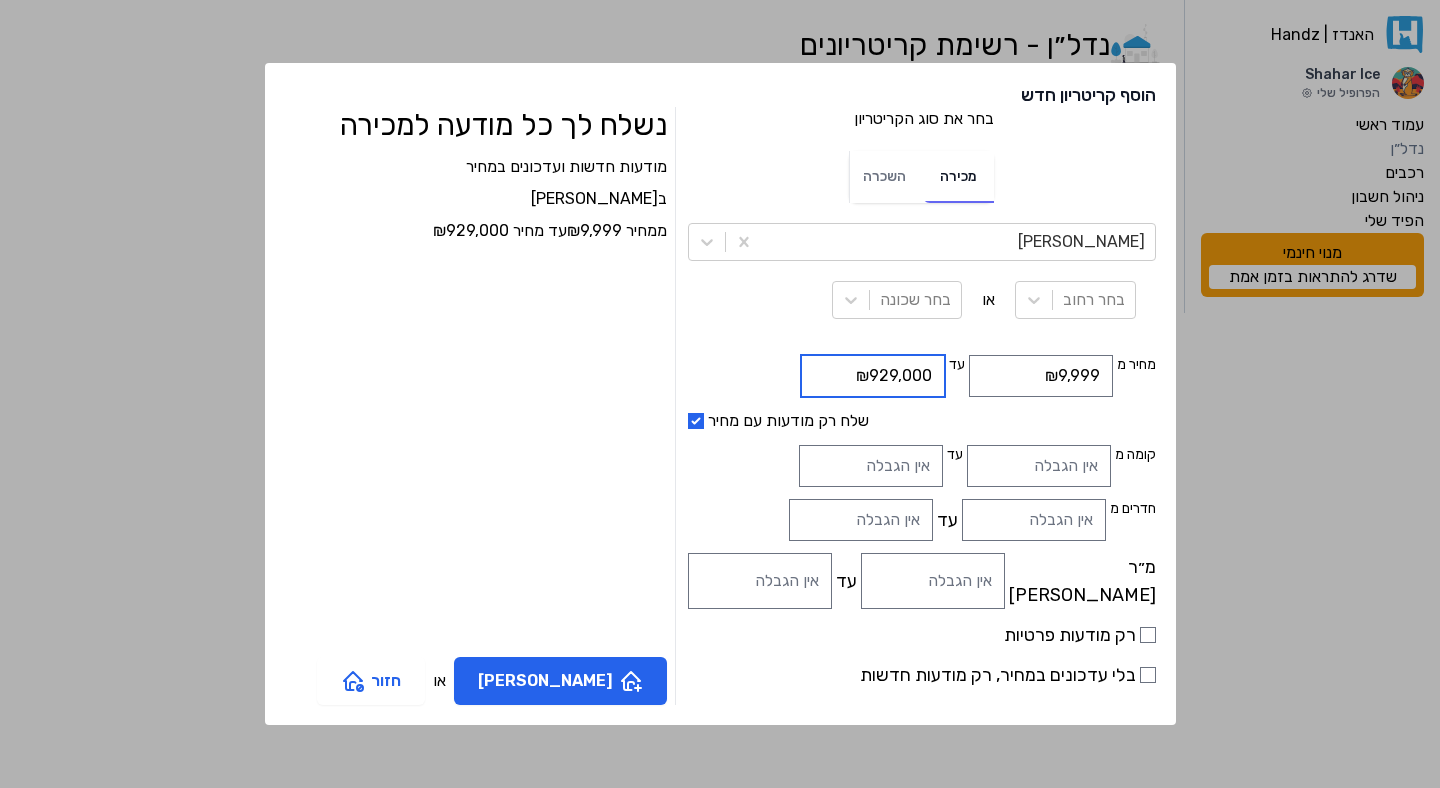 type on "₪929,000" 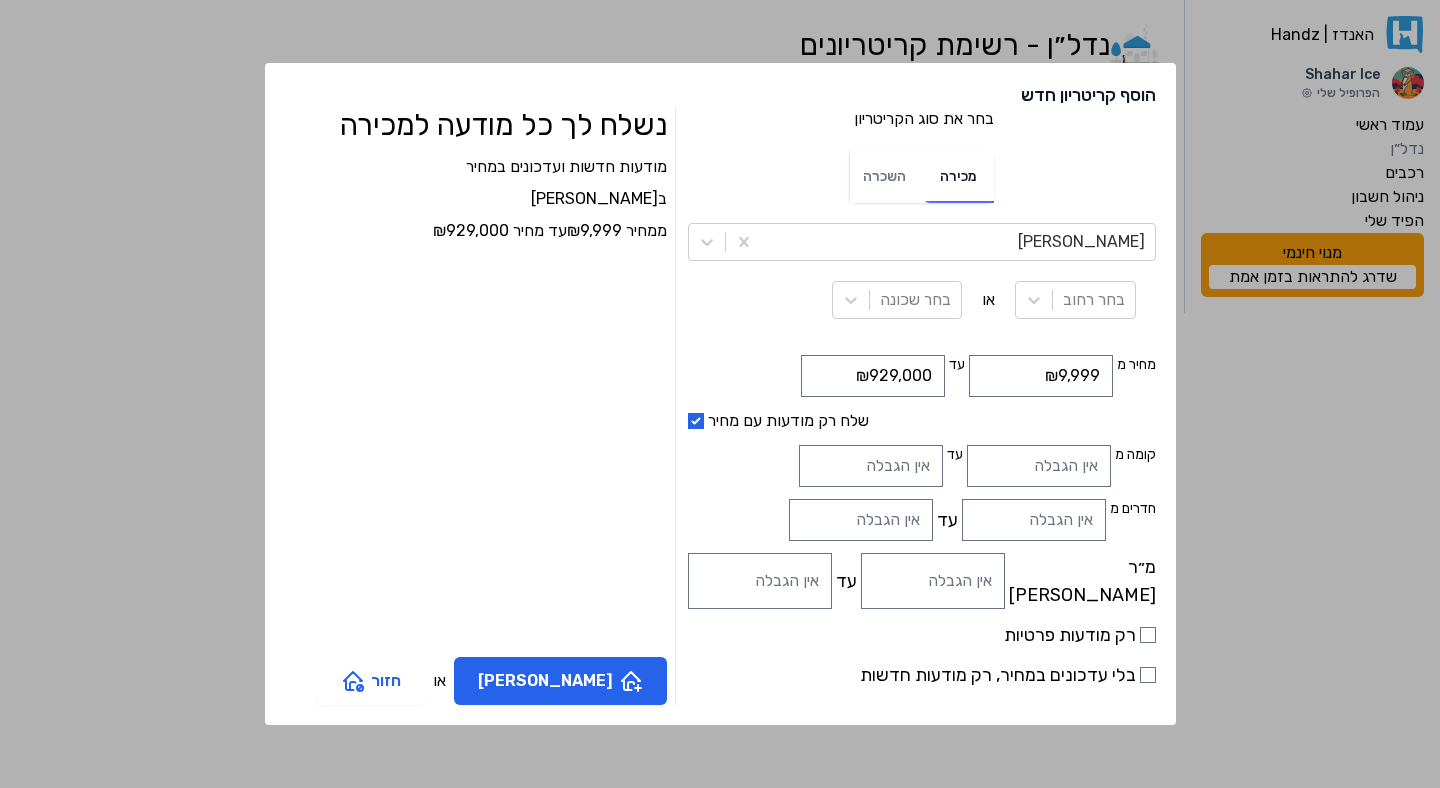 click on "בלי עדכונים במחיר, רק מודעות חדשות" at bounding box center (922, 675) 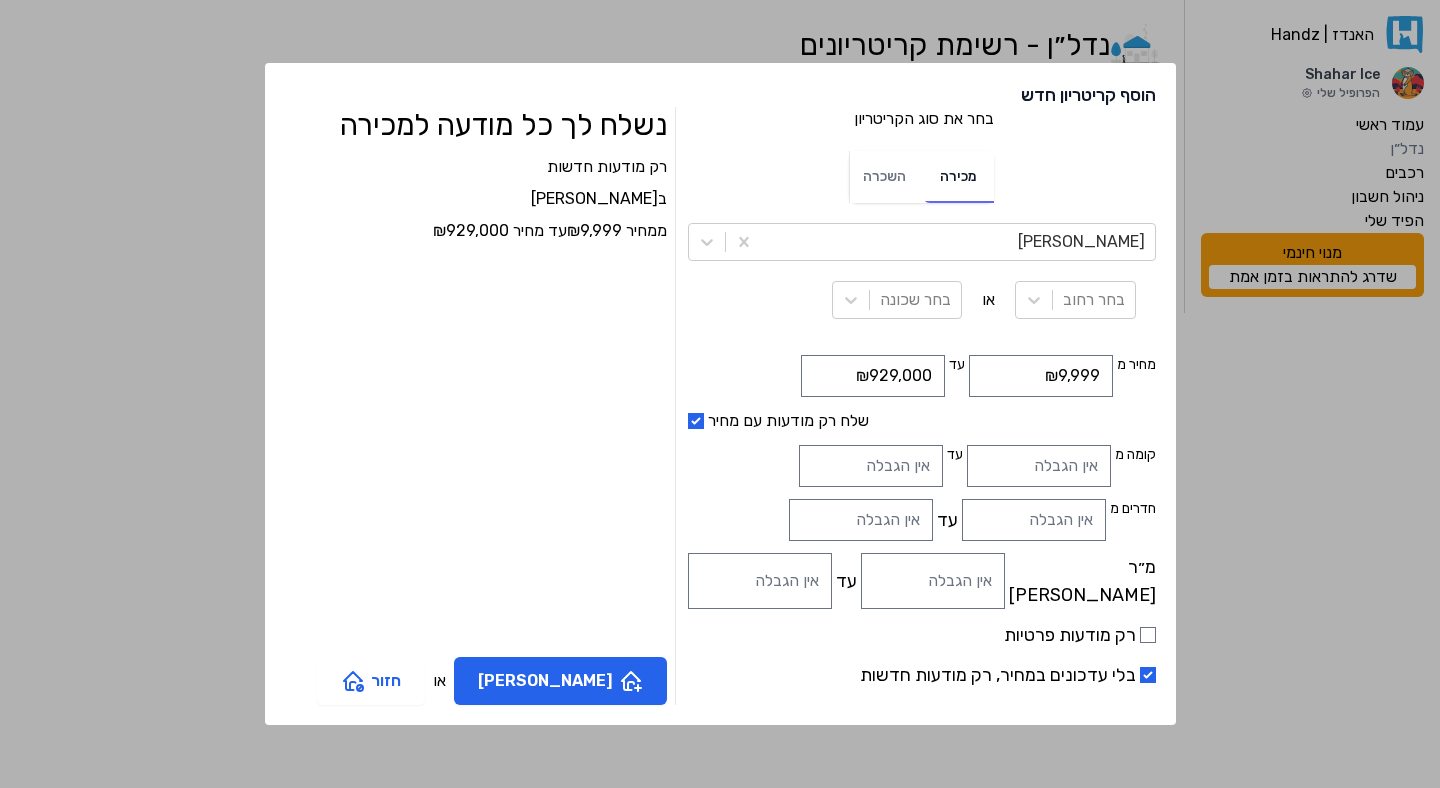 click on "בלי עדכונים במחיר, רק מודעות חדשות" at bounding box center [922, 675] 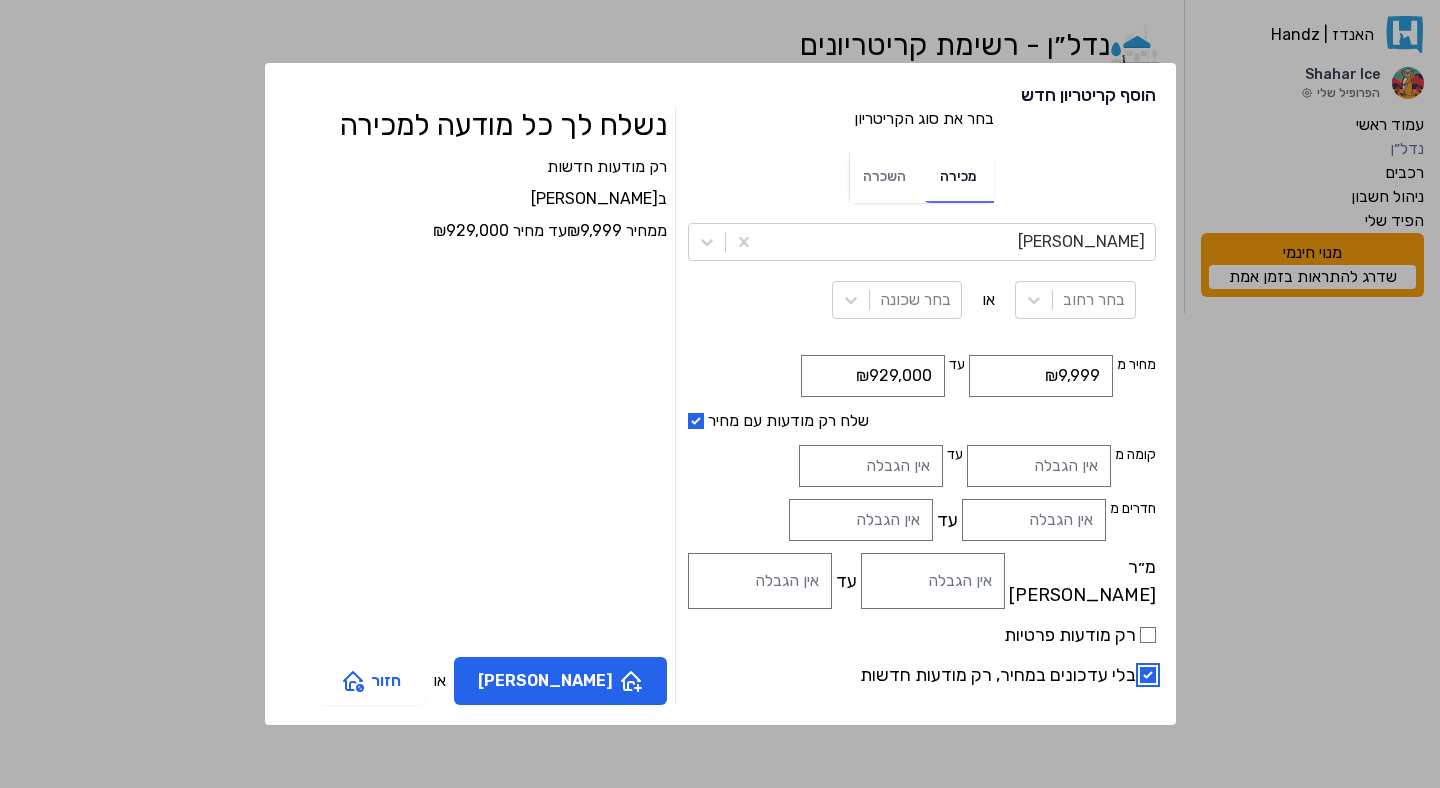 click on "בלי עדכונים במחיר, רק מודעות חדשות" at bounding box center (1148, 675) 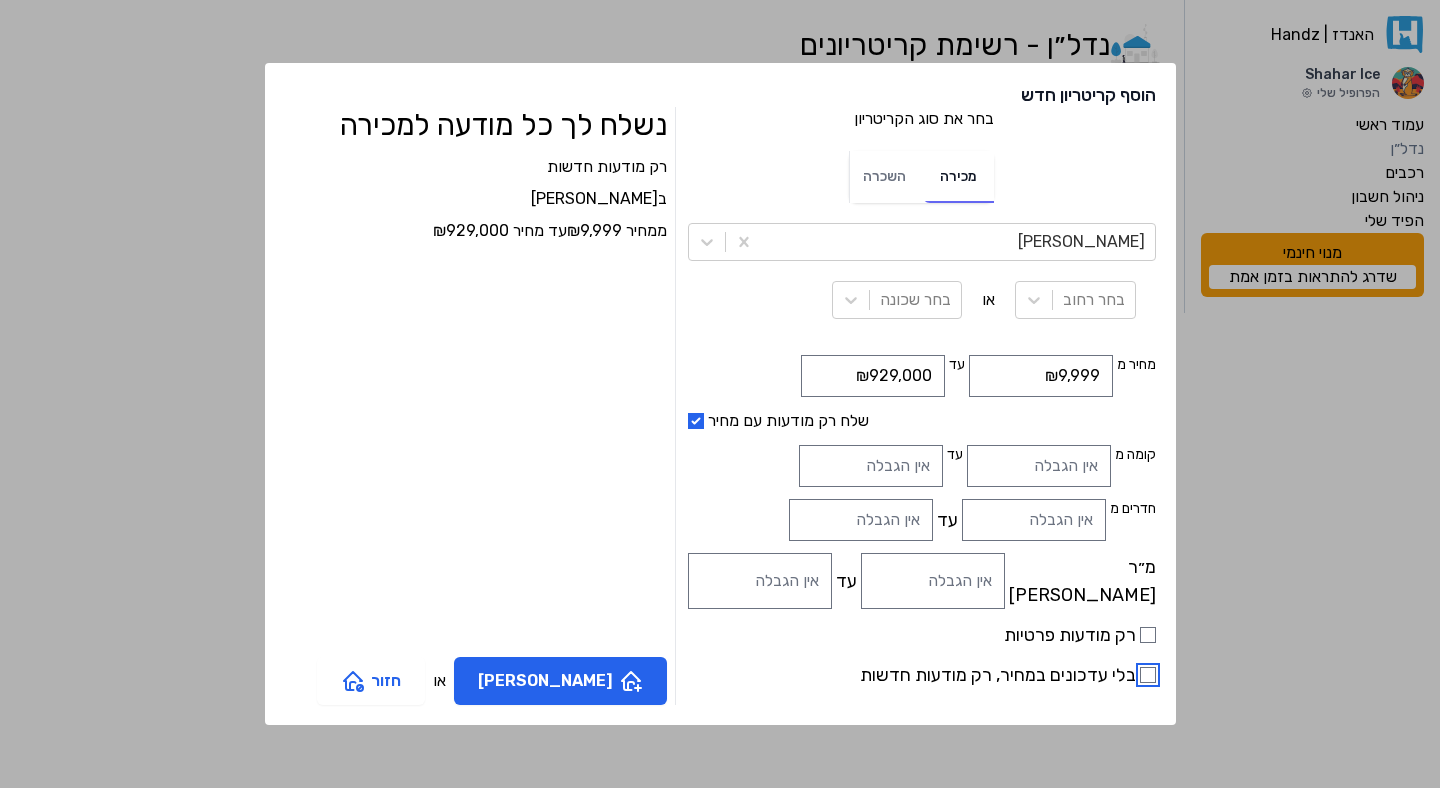 checkbox on "false" 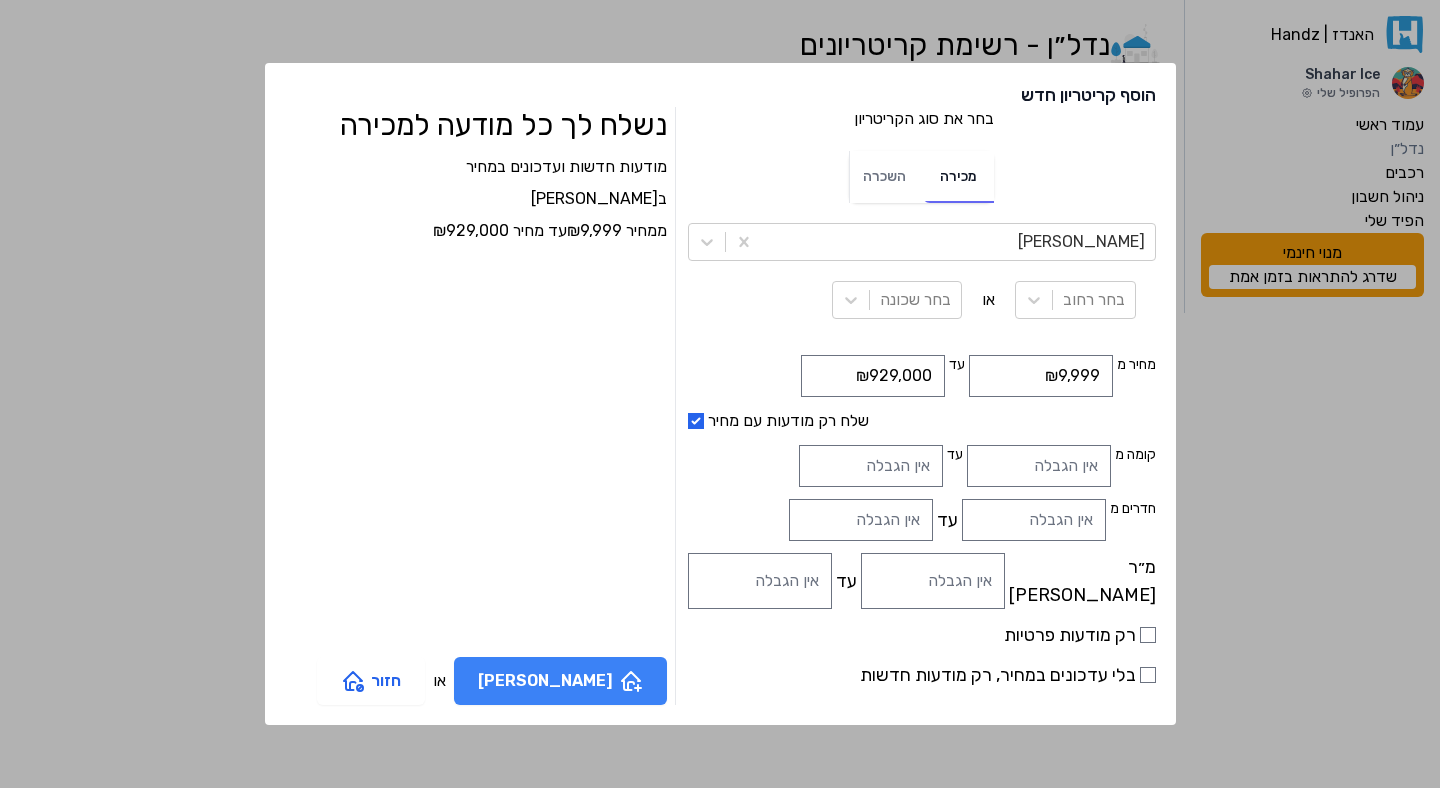 click 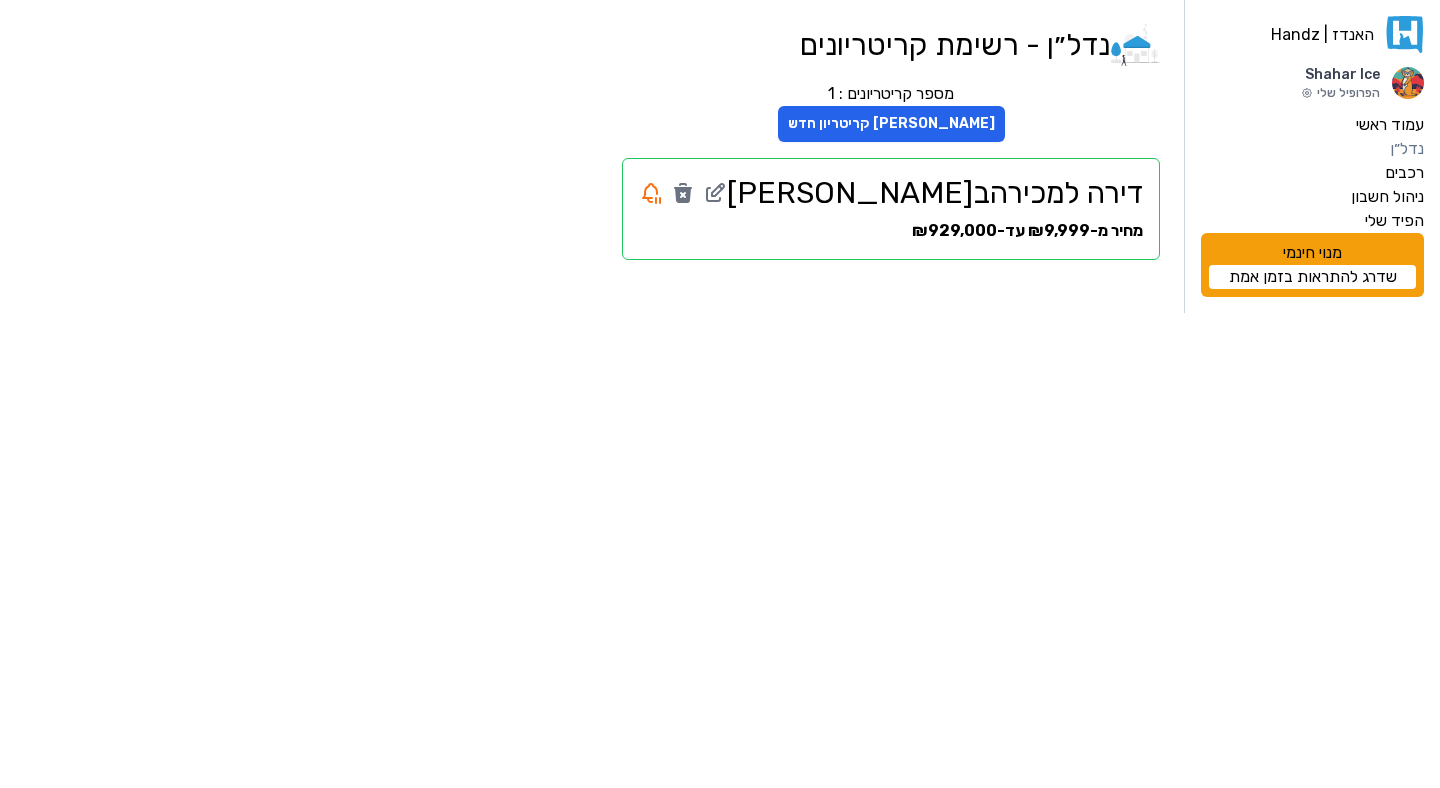 click on "דירה למכירה  ב [GEOGRAPHIC_DATA]" at bounding box center [891, 193] 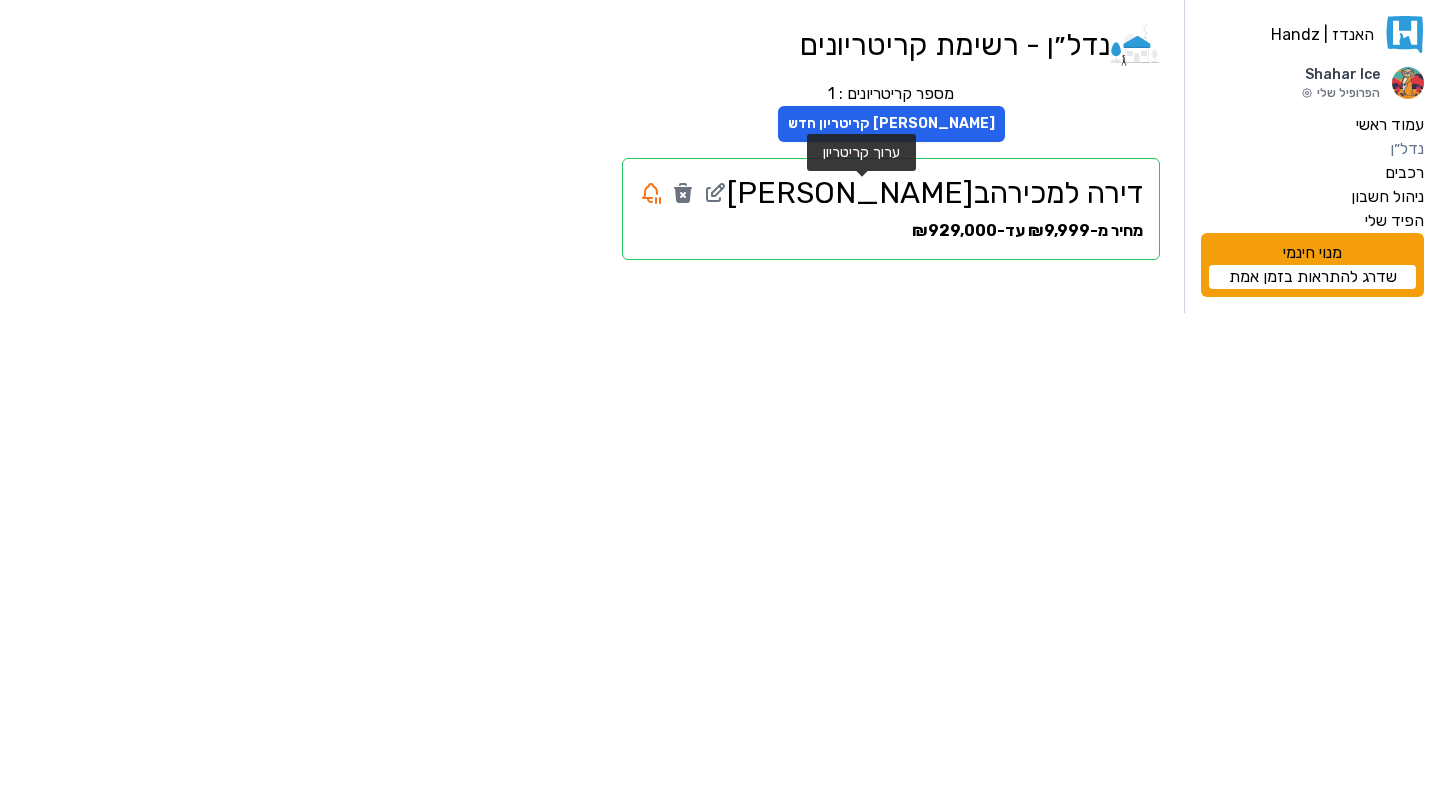 click 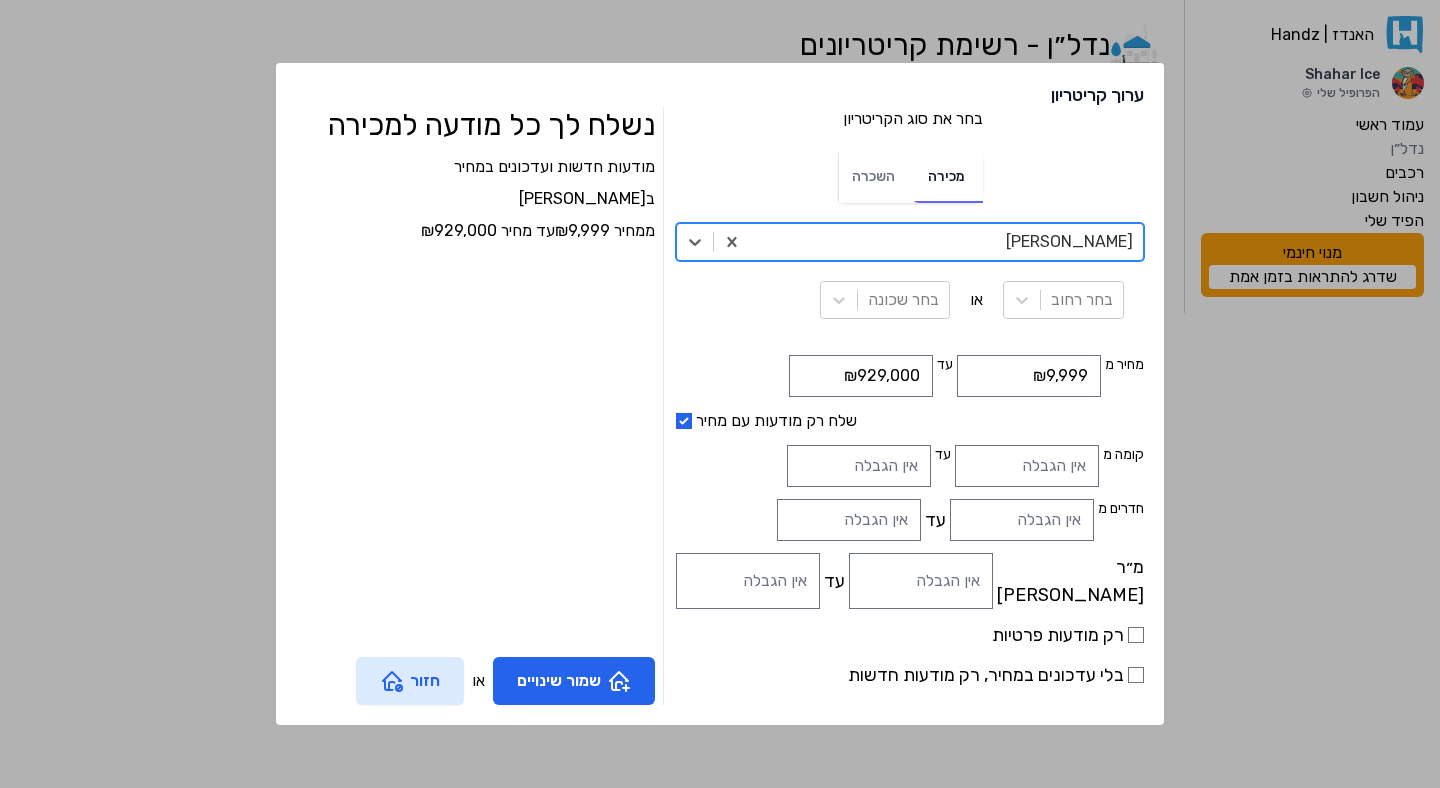 click on "חזור" at bounding box center (410, 681) 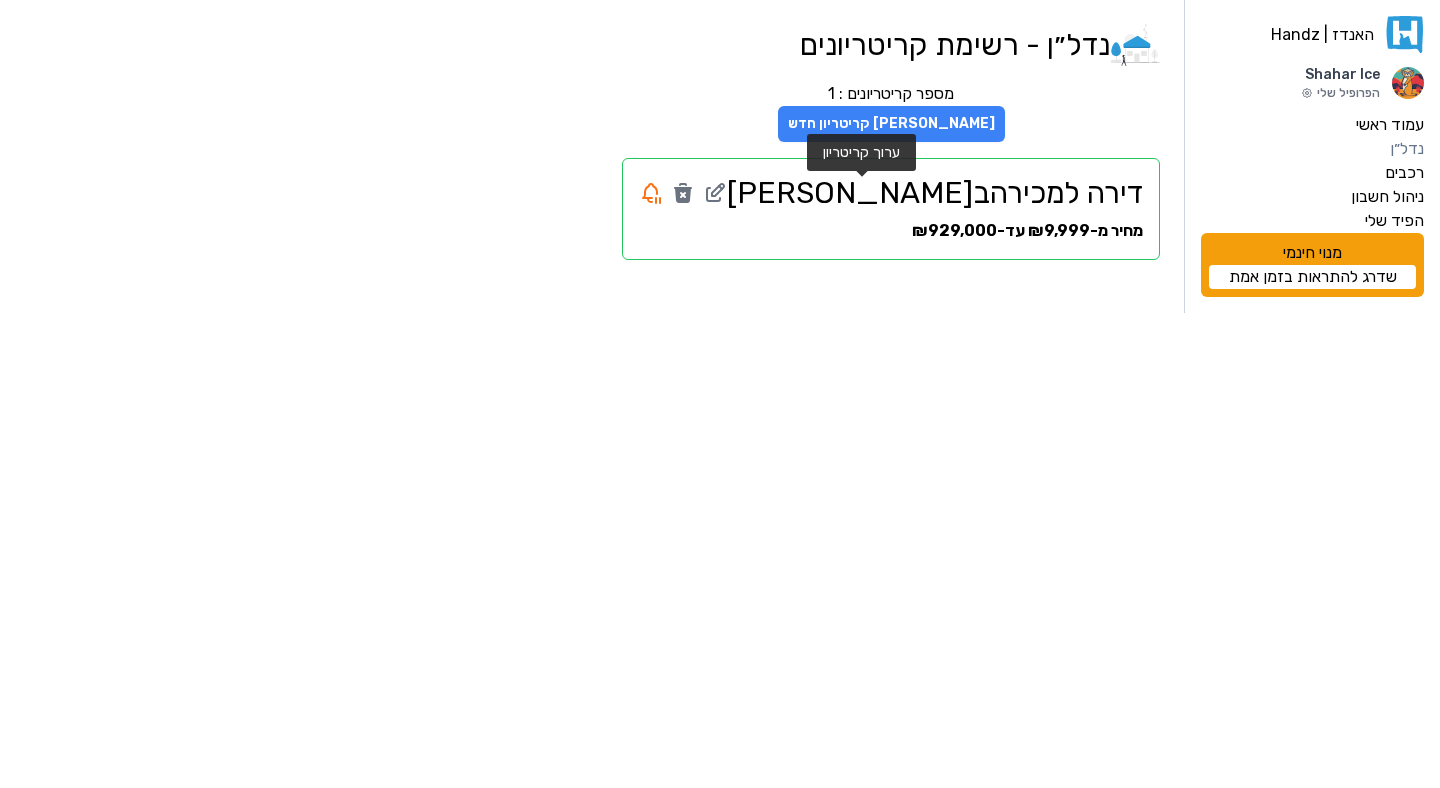 click on "[PERSON_NAME] קריטריון חדש" at bounding box center [891, 124] 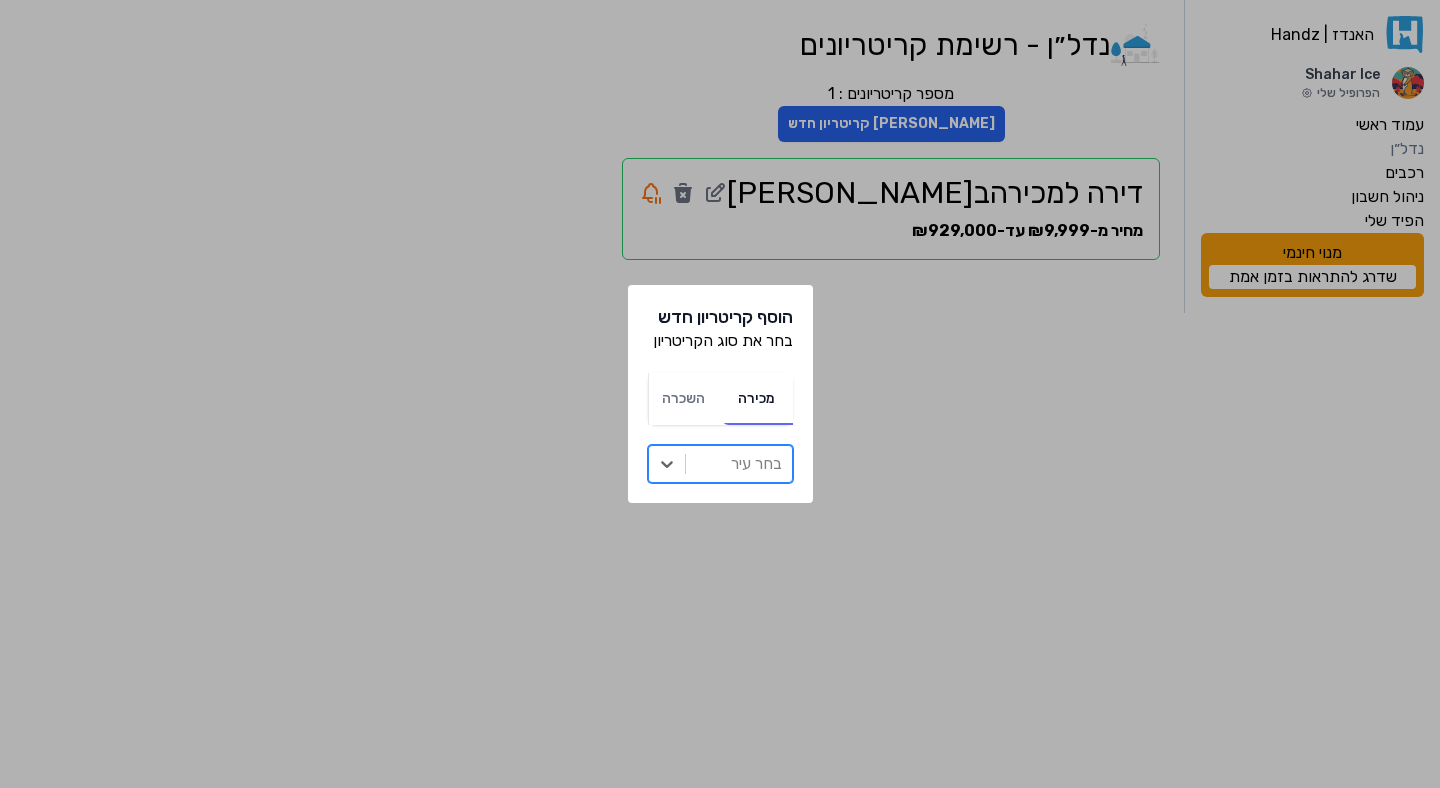 click at bounding box center (739, 464) 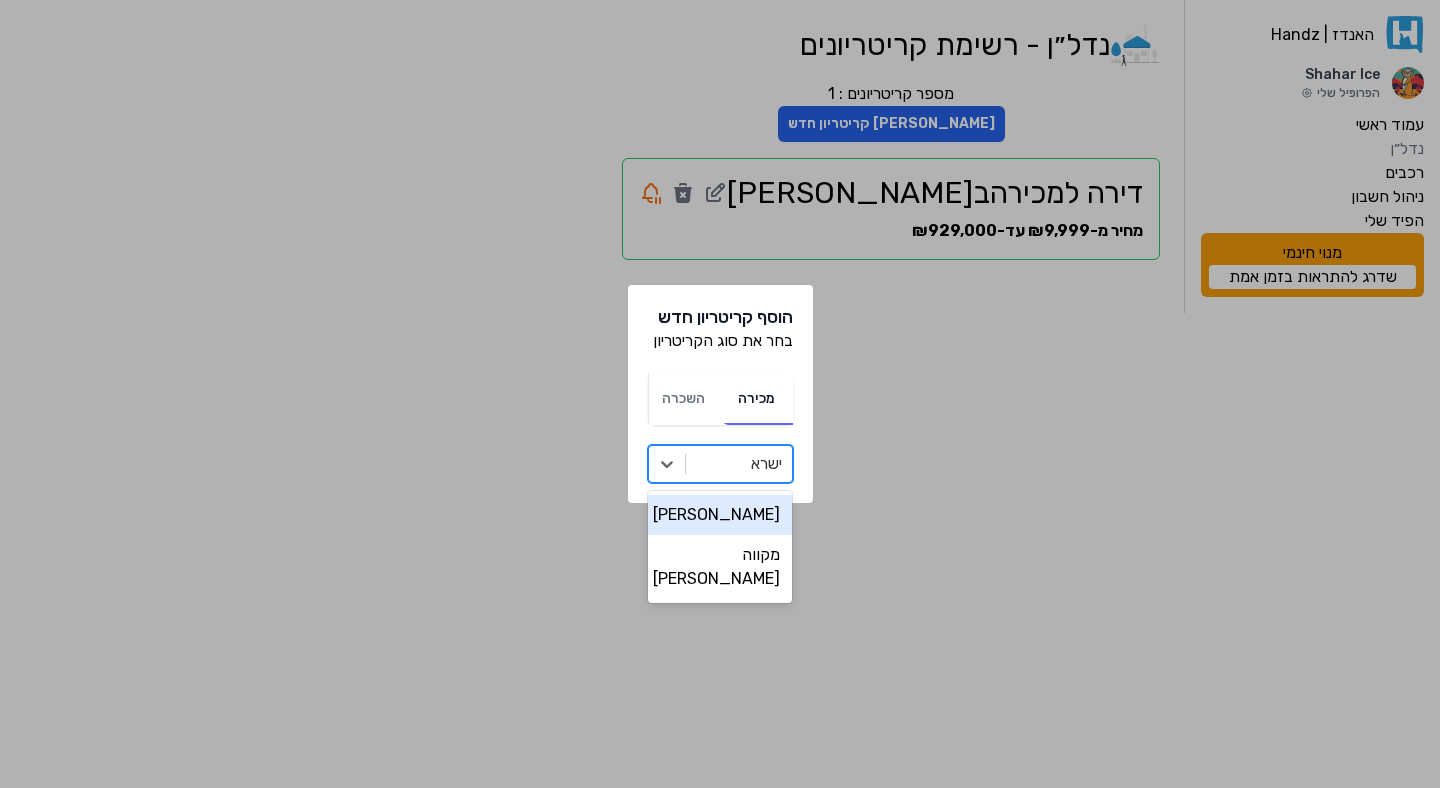 type on "[PERSON_NAME]" 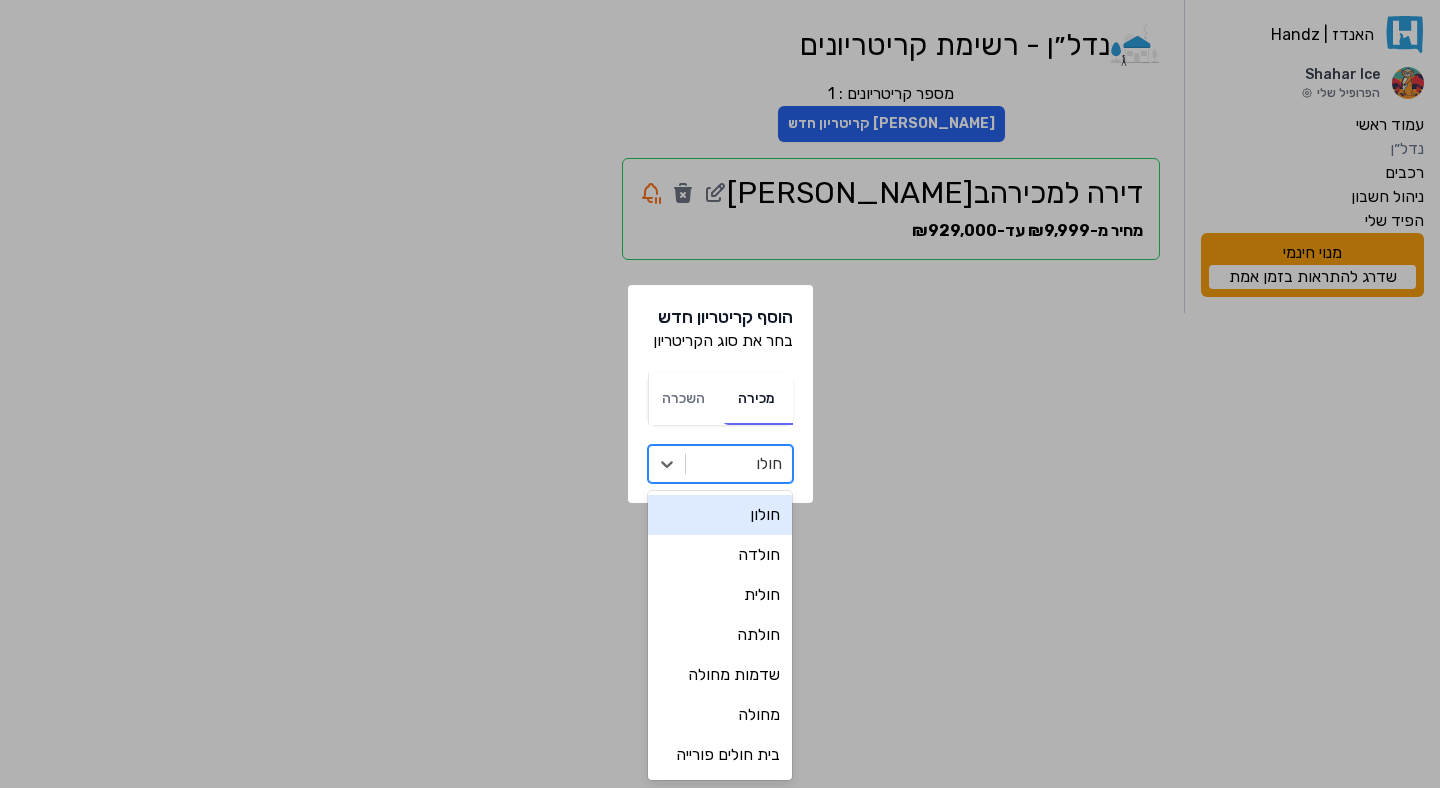 type on "חולון" 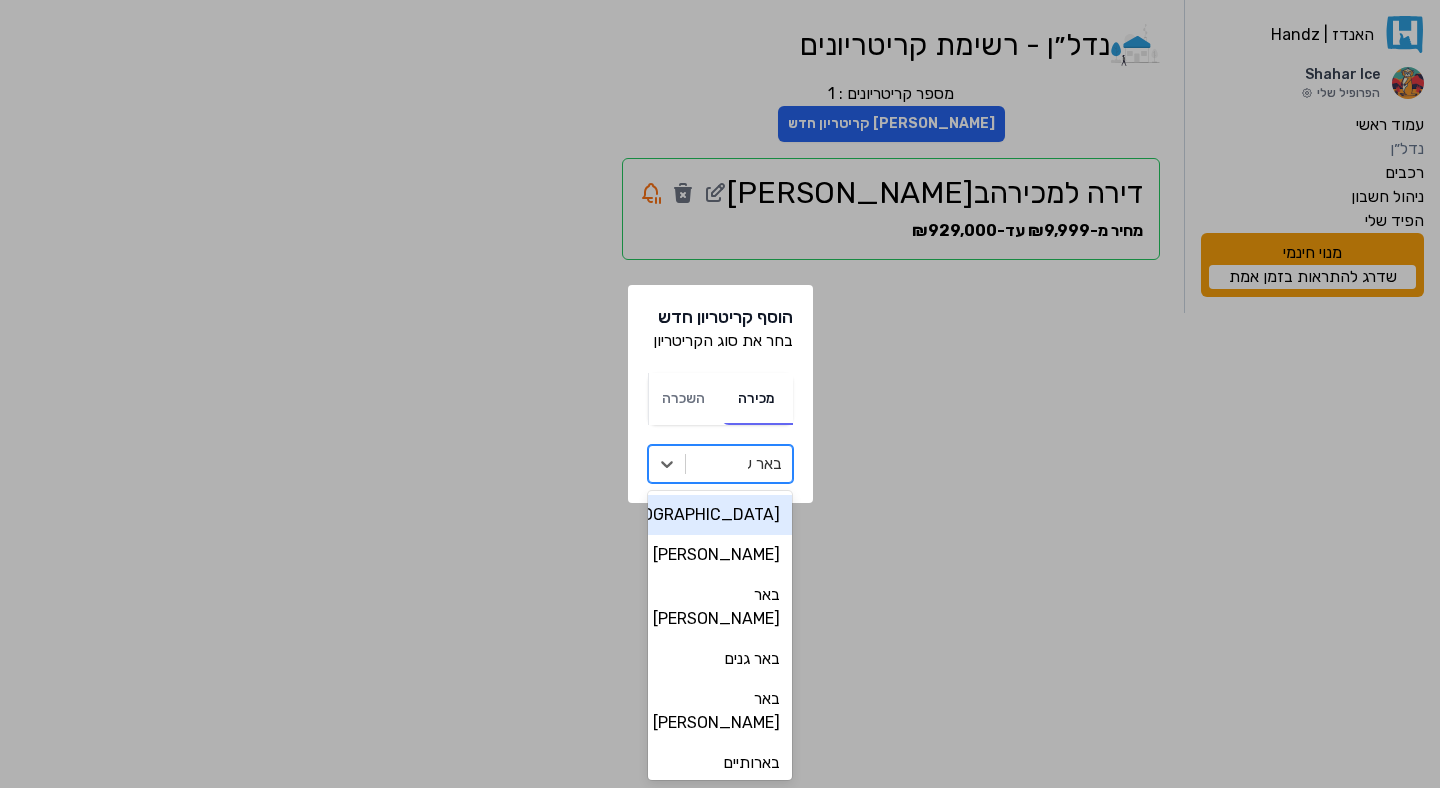 type on "באר שב" 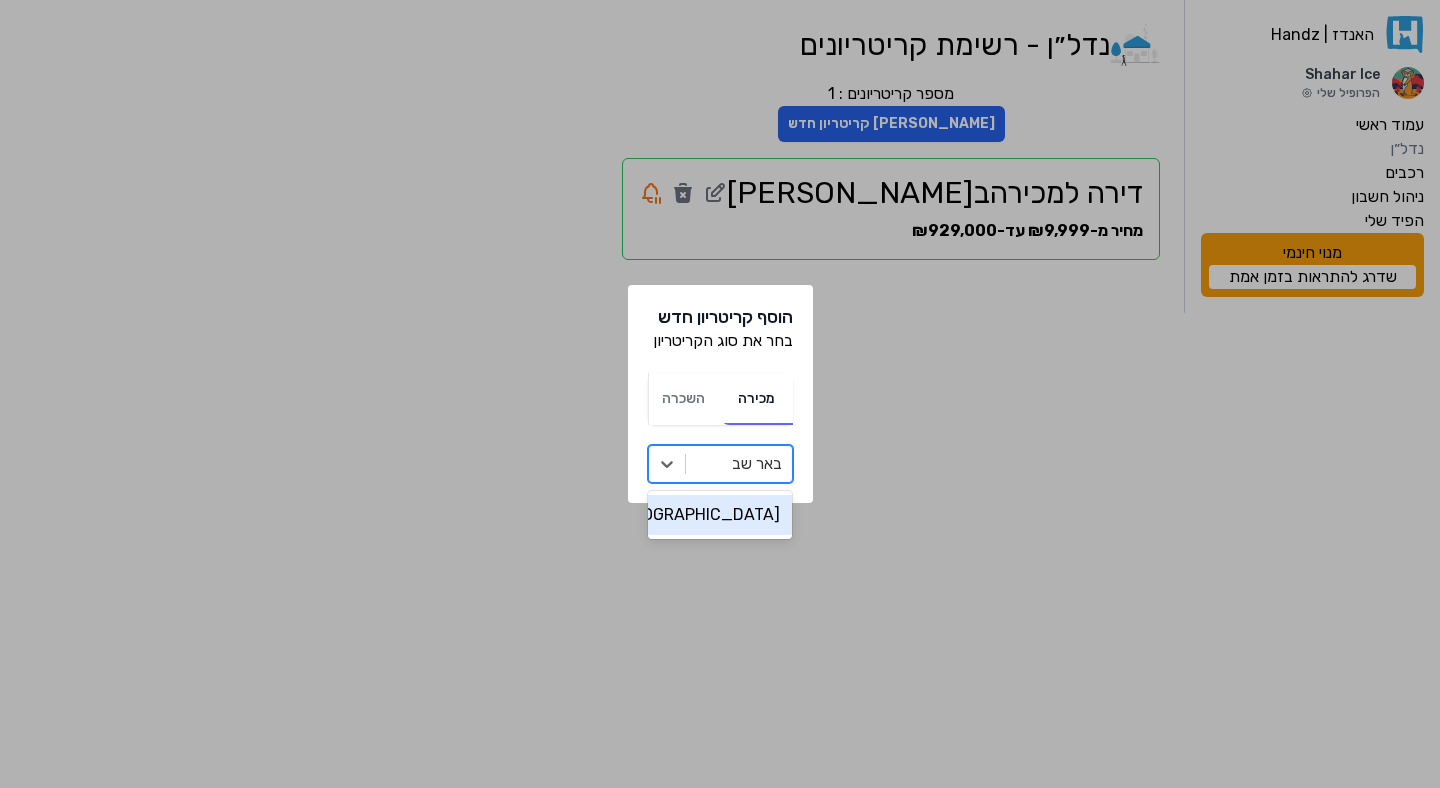 click on "[GEOGRAPHIC_DATA]" at bounding box center [720, 515] 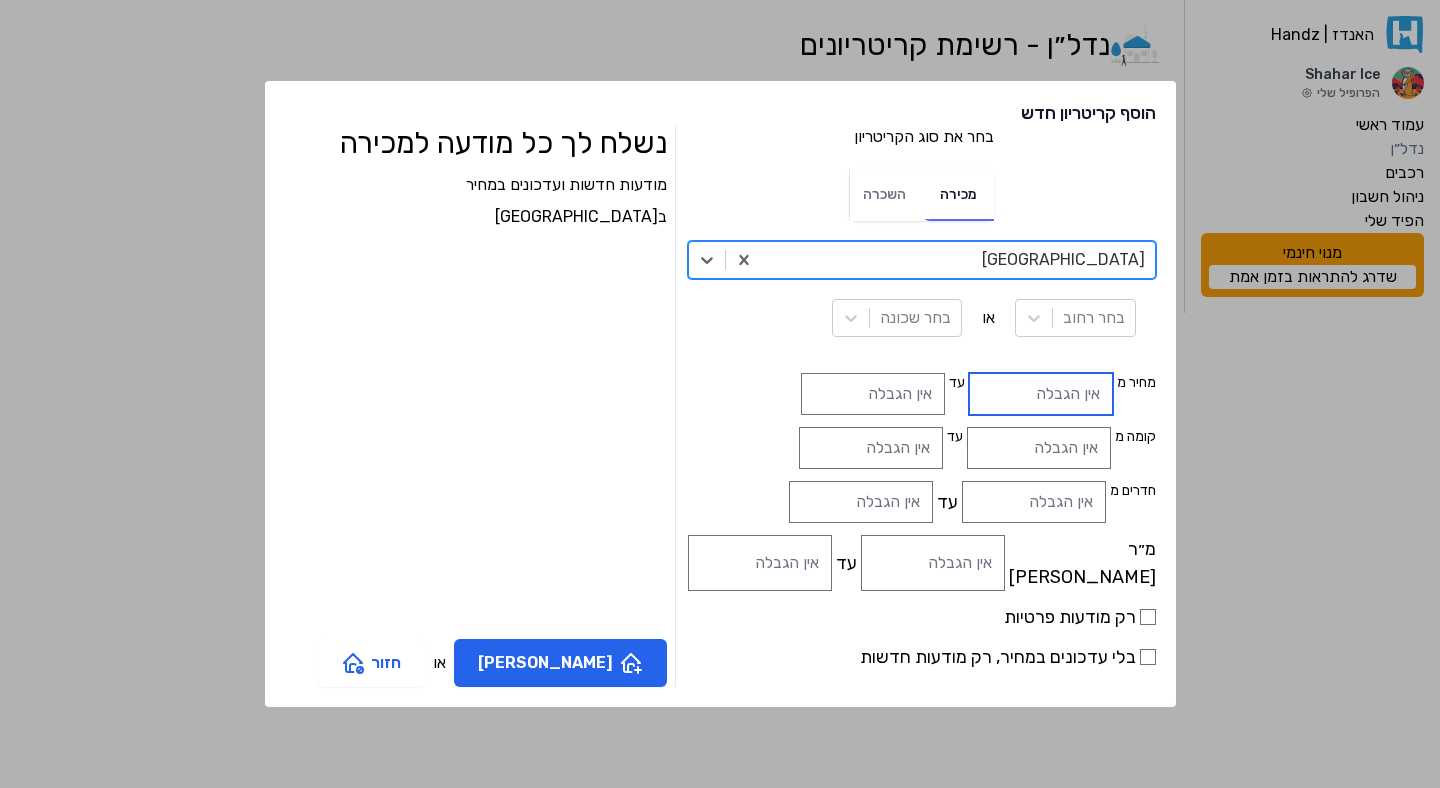 click at bounding box center (1041, 394) 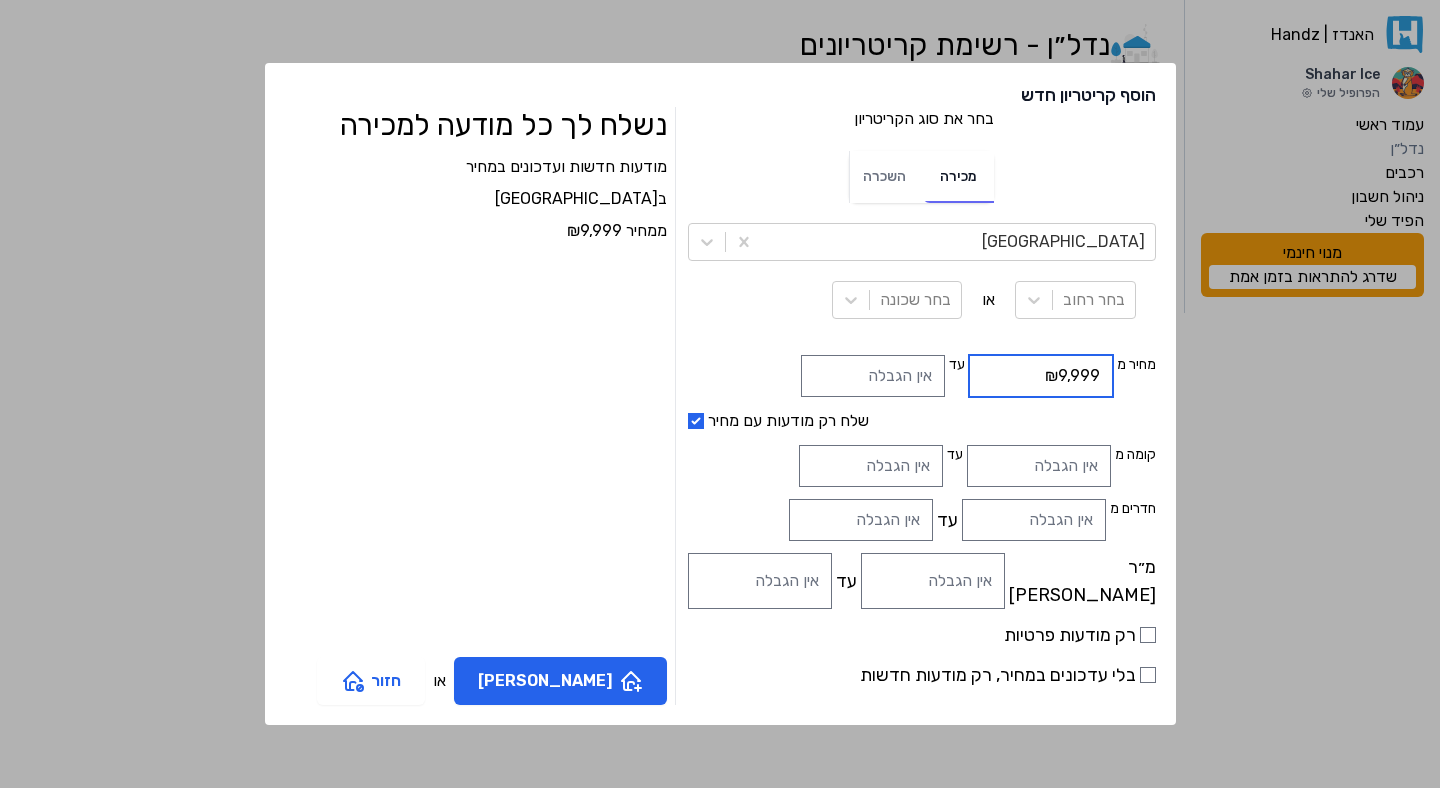 type on "₪9,999" 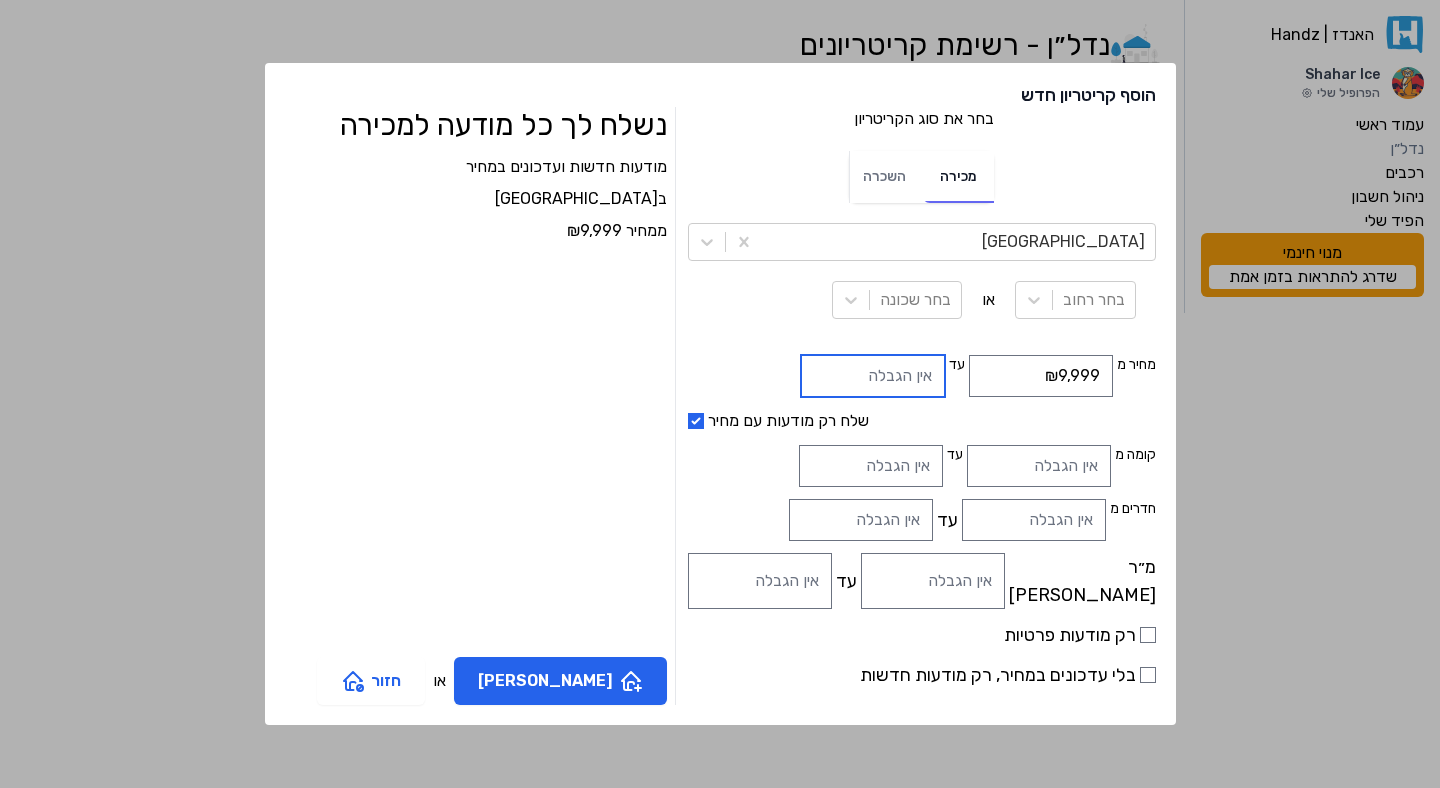 click at bounding box center [873, 376] 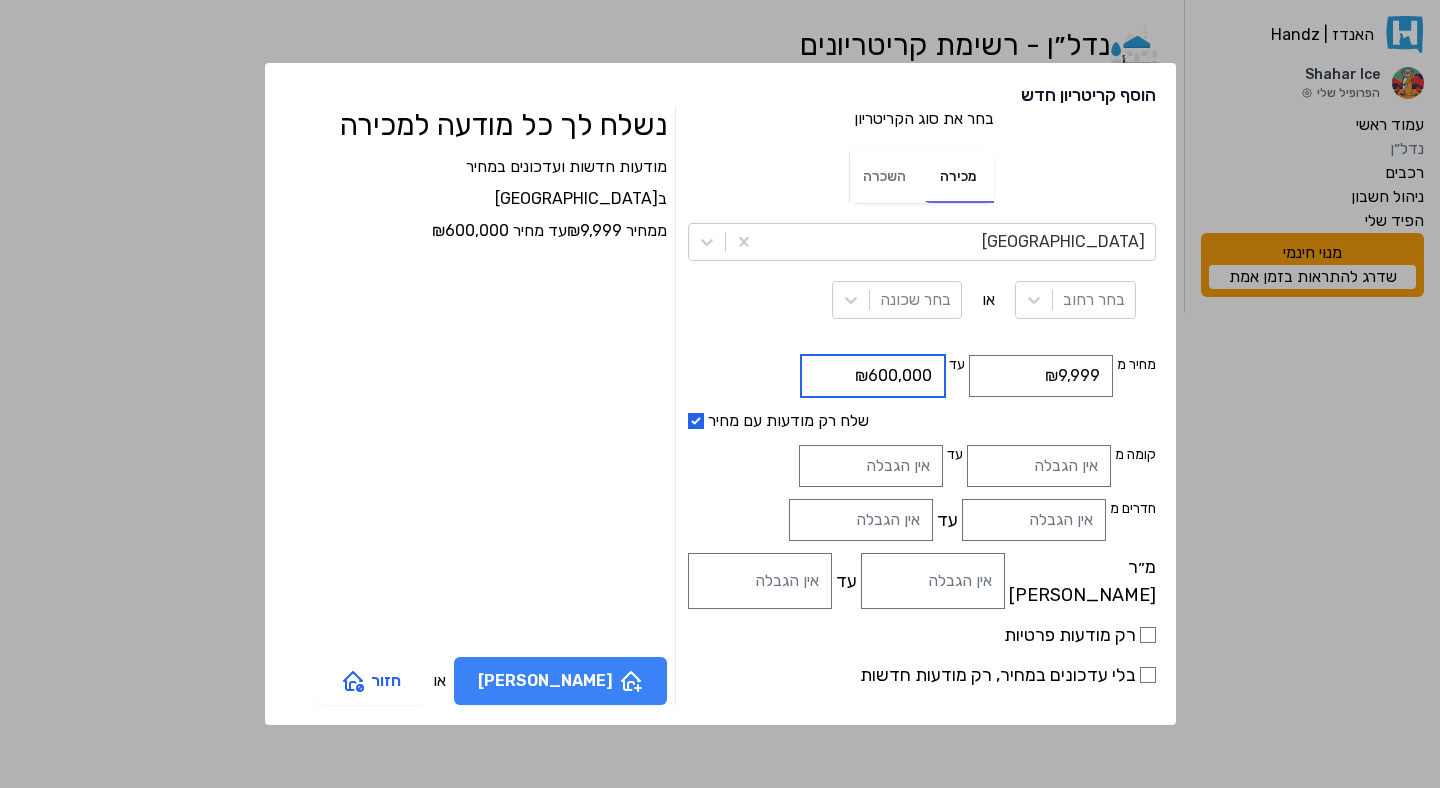 type on "₪600,000" 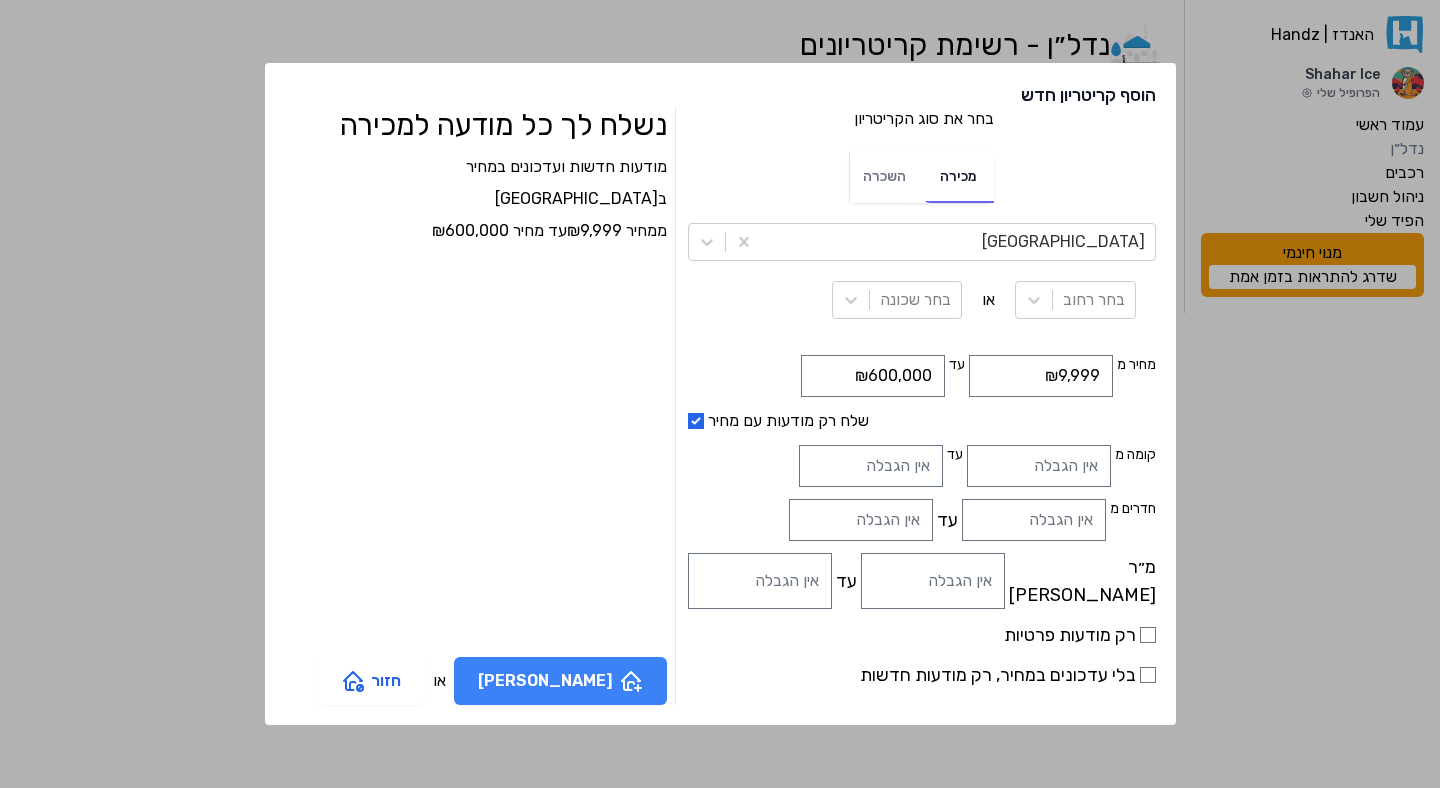 click on "[PERSON_NAME]" at bounding box center [560, 681] 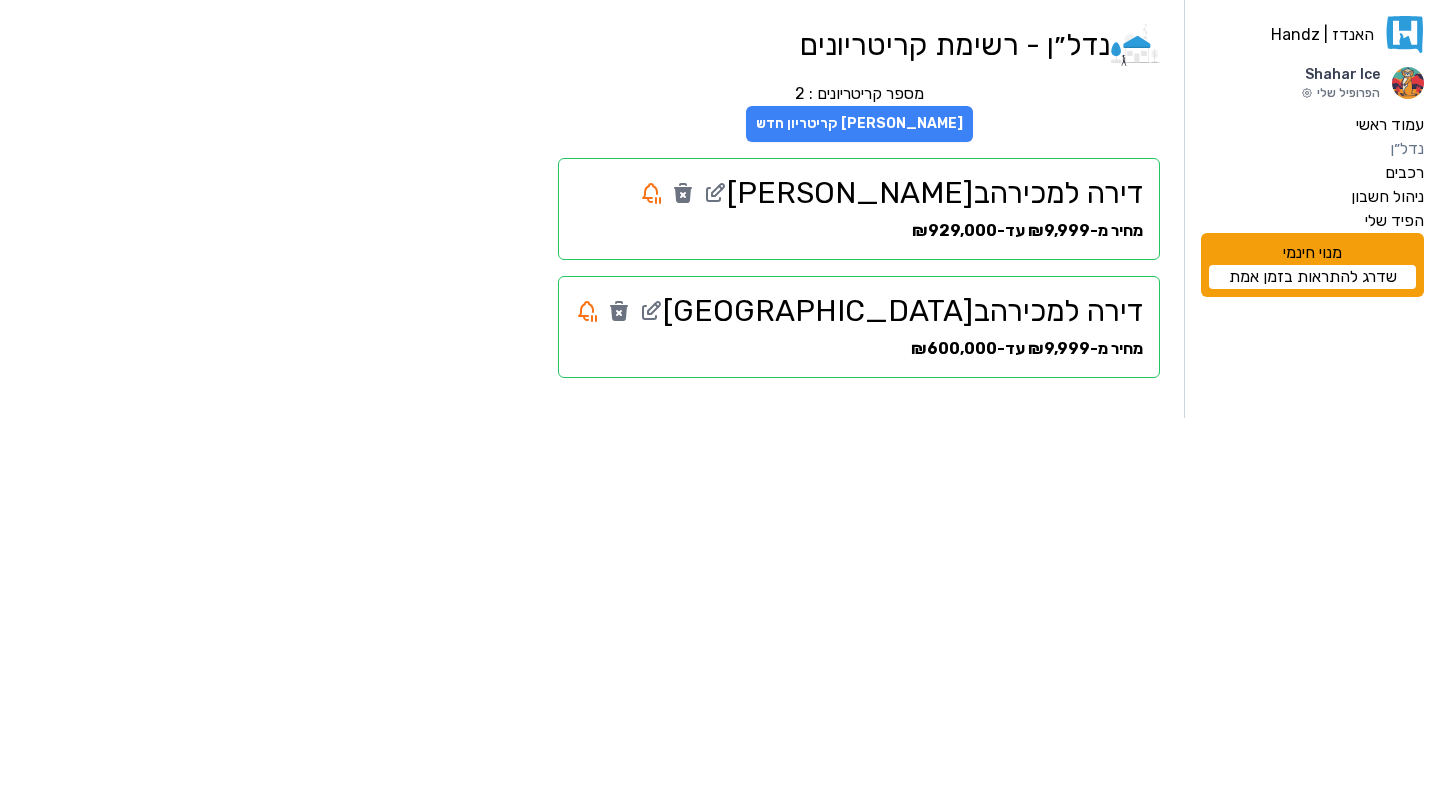 click on "[PERSON_NAME] קריטריון חדש" at bounding box center [859, 124] 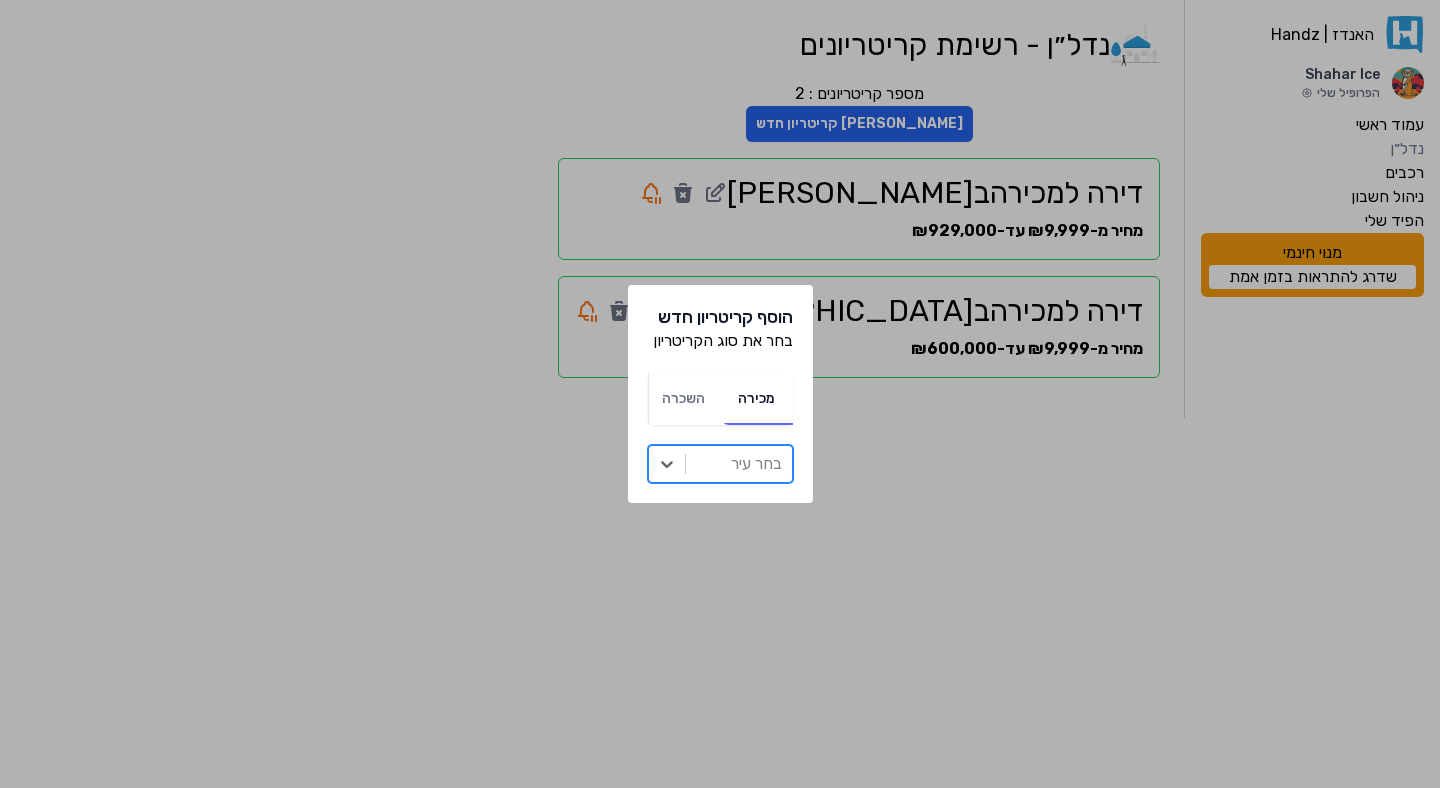 click at bounding box center [739, 464] 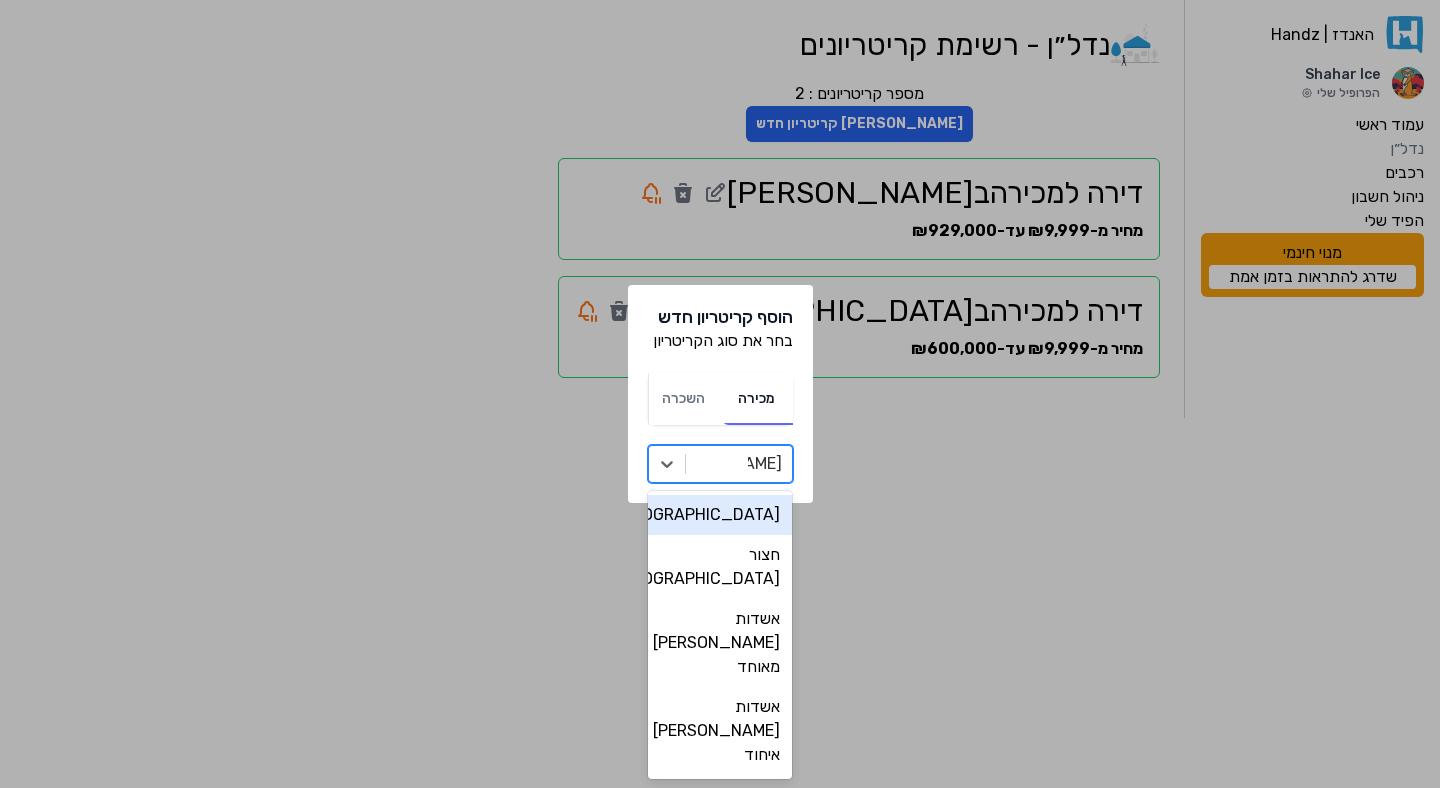type on "[GEOGRAPHIC_DATA]" 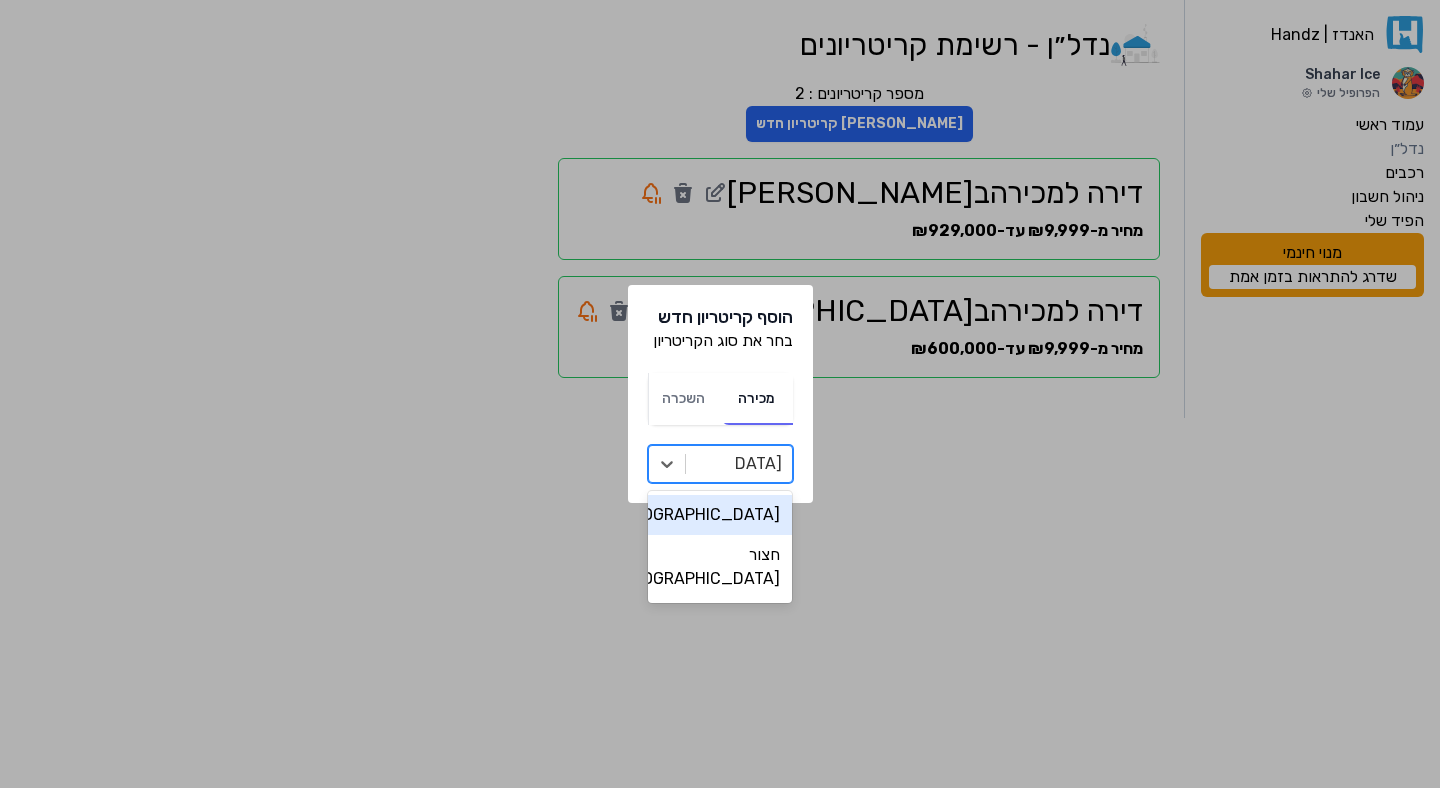 click on "[GEOGRAPHIC_DATA]" at bounding box center [720, 515] 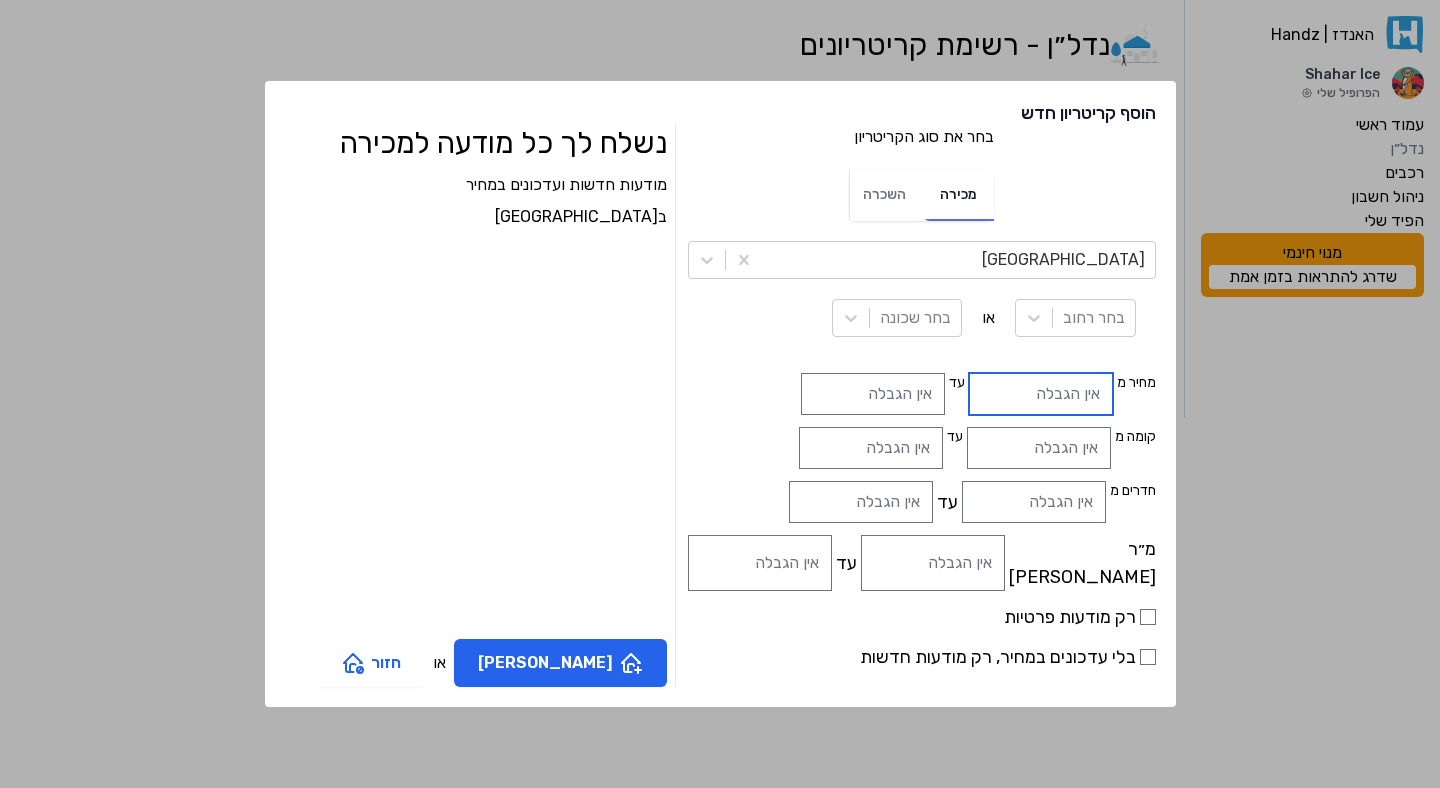 click at bounding box center [1041, 394] 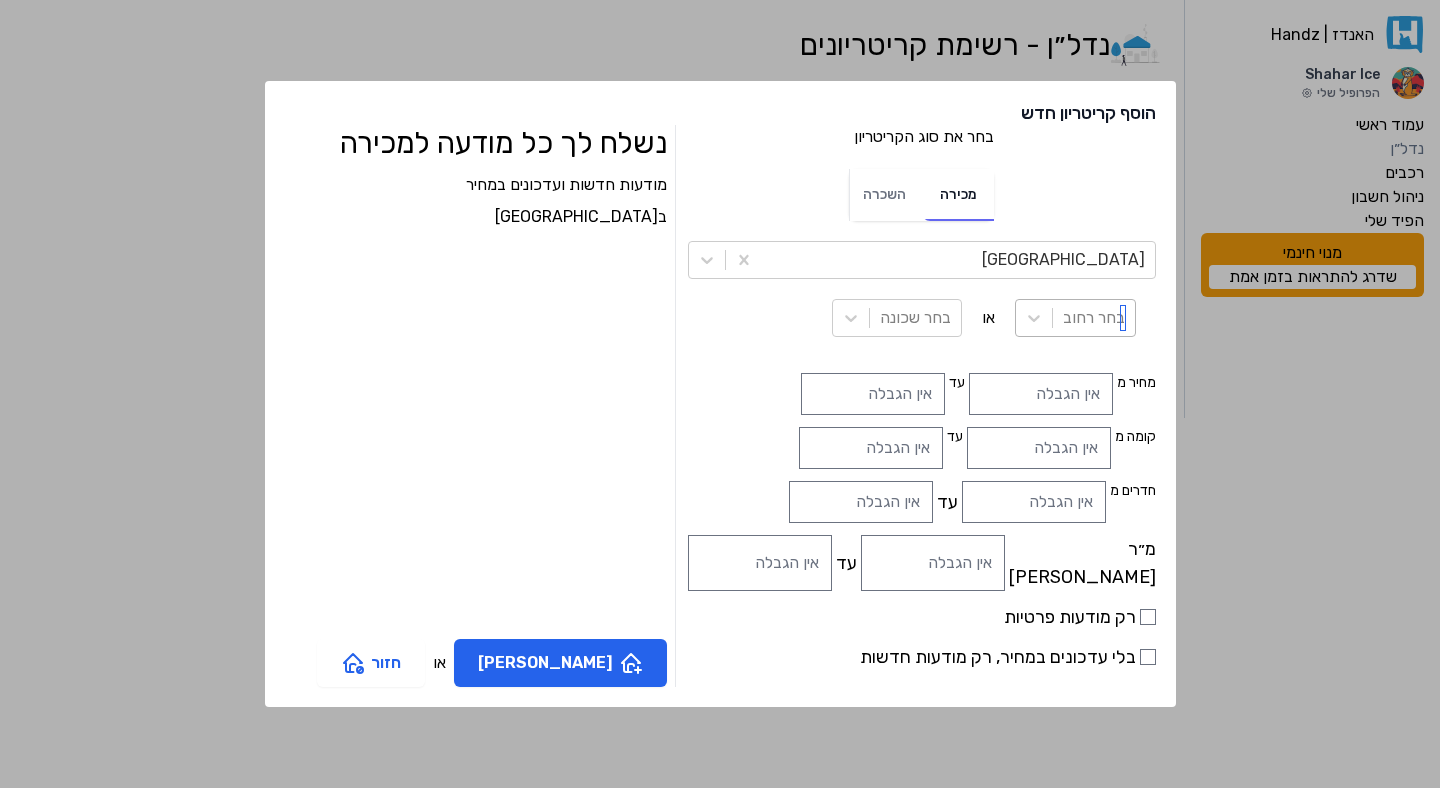 click at bounding box center (1094, 318) 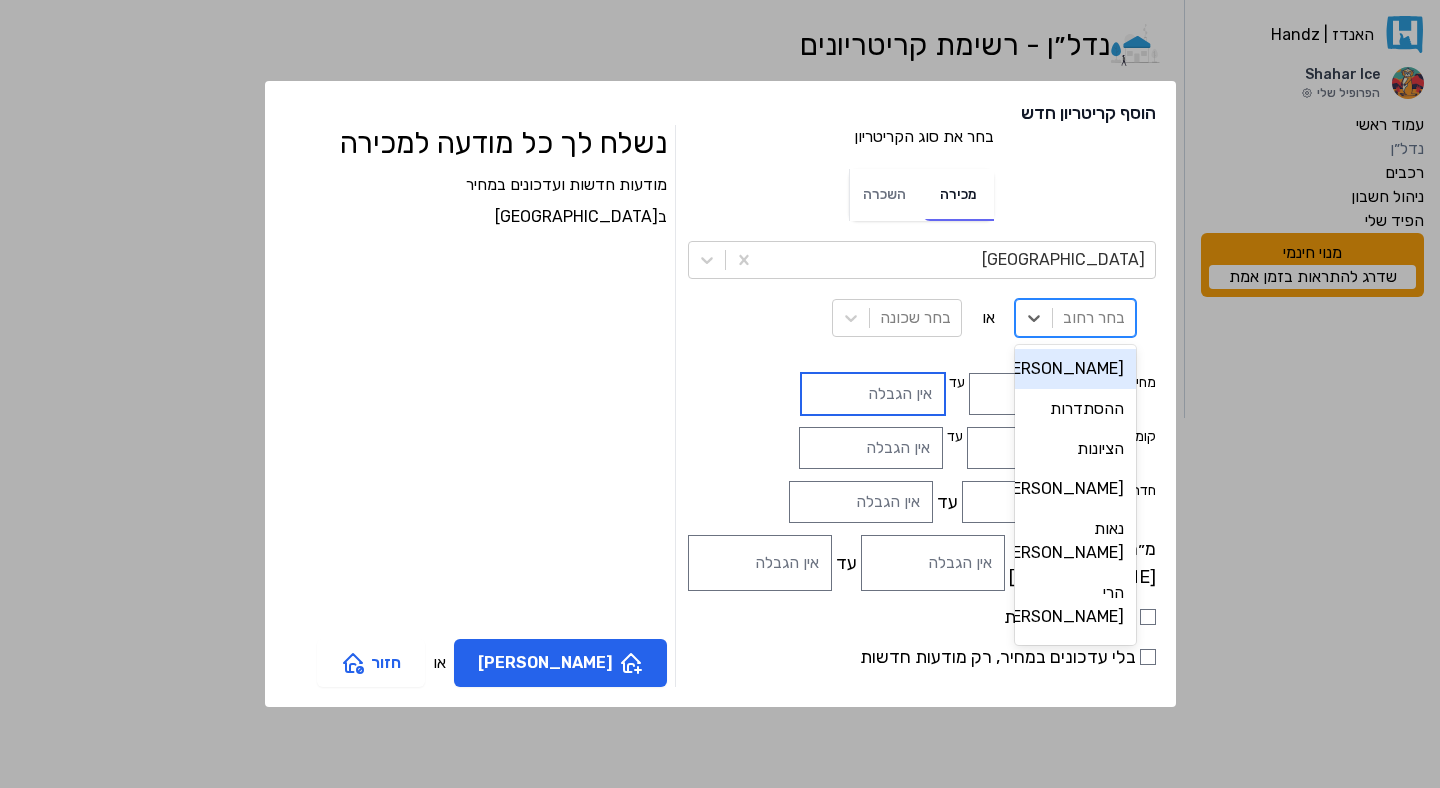 click at bounding box center (873, 394) 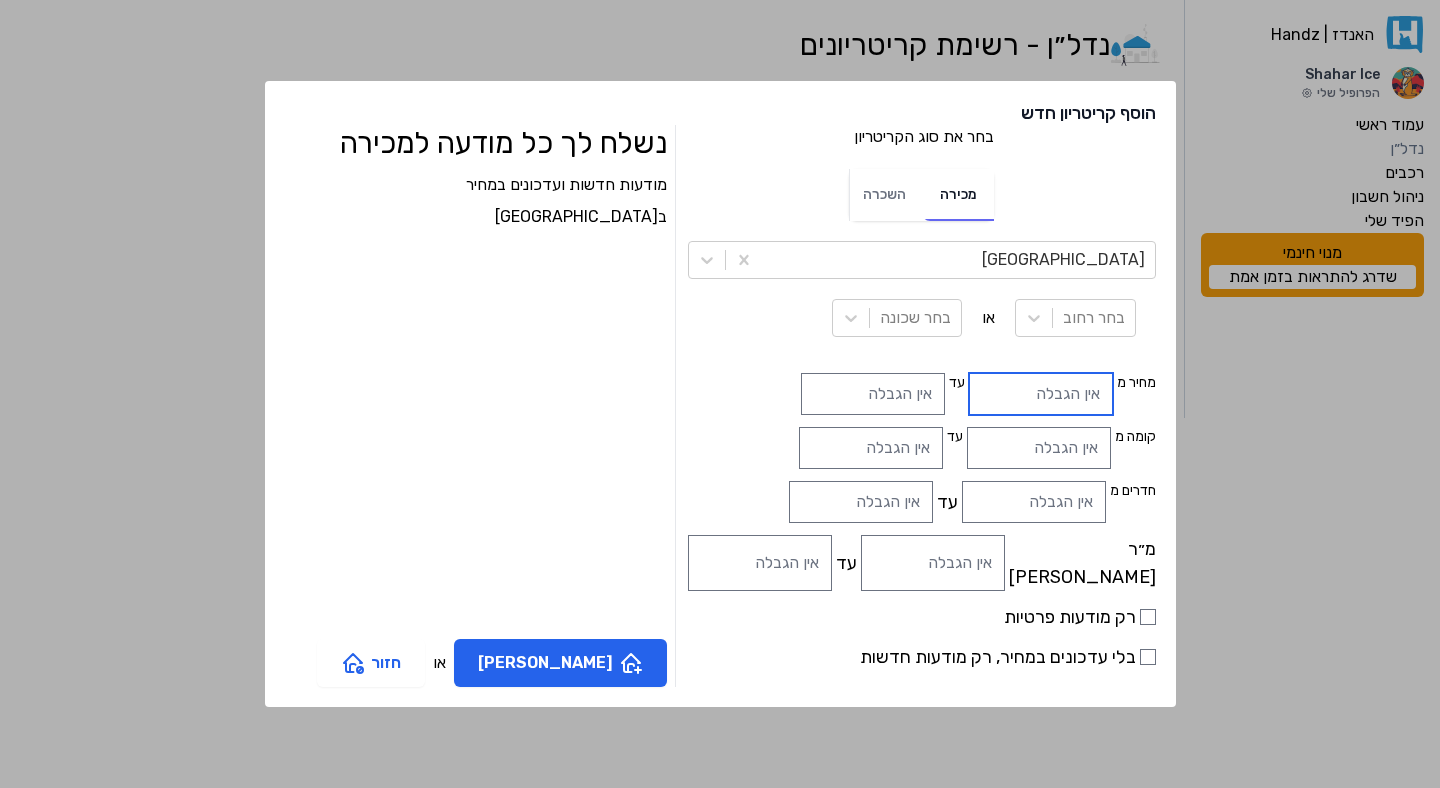 click at bounding box center (1041, 394) 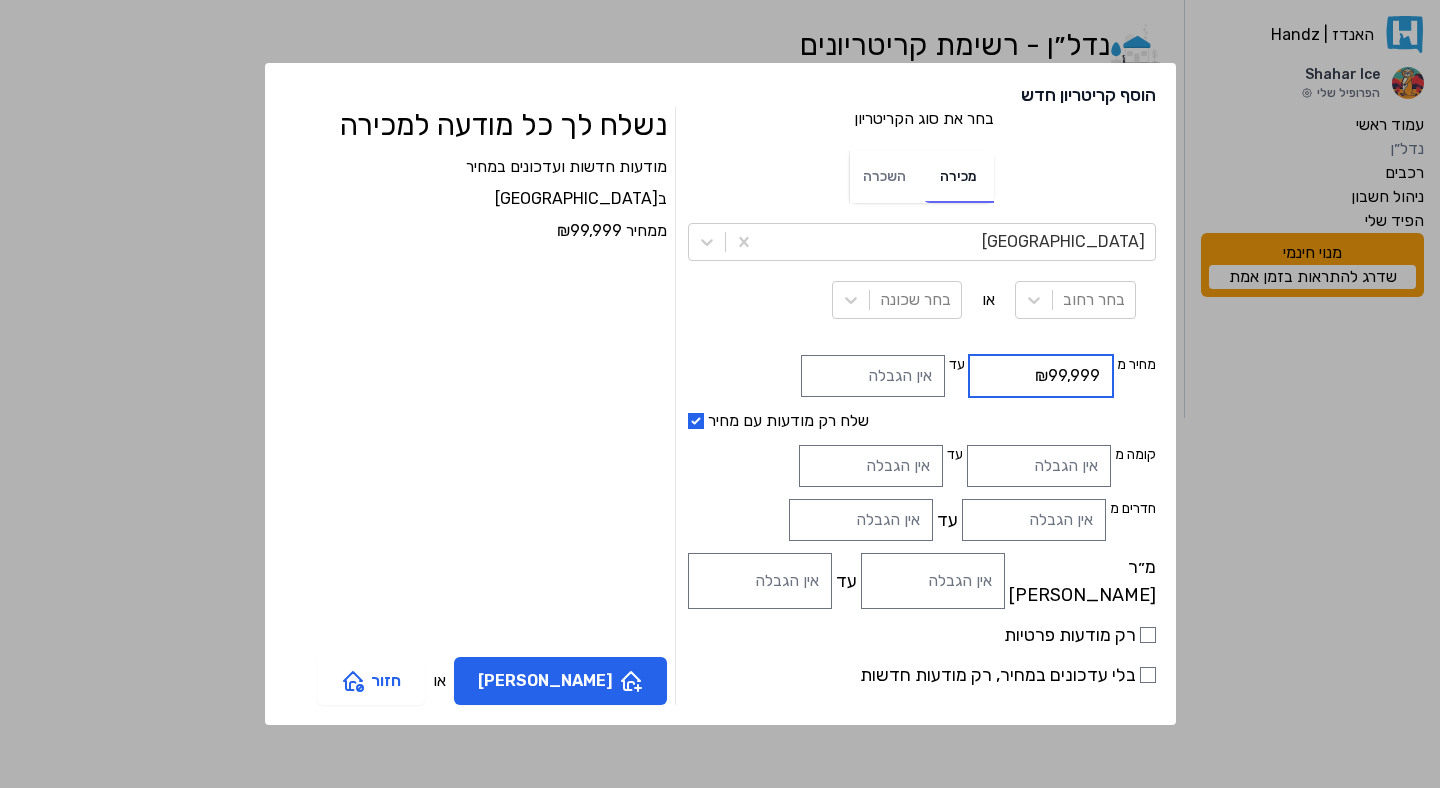 type on "₪99,999" 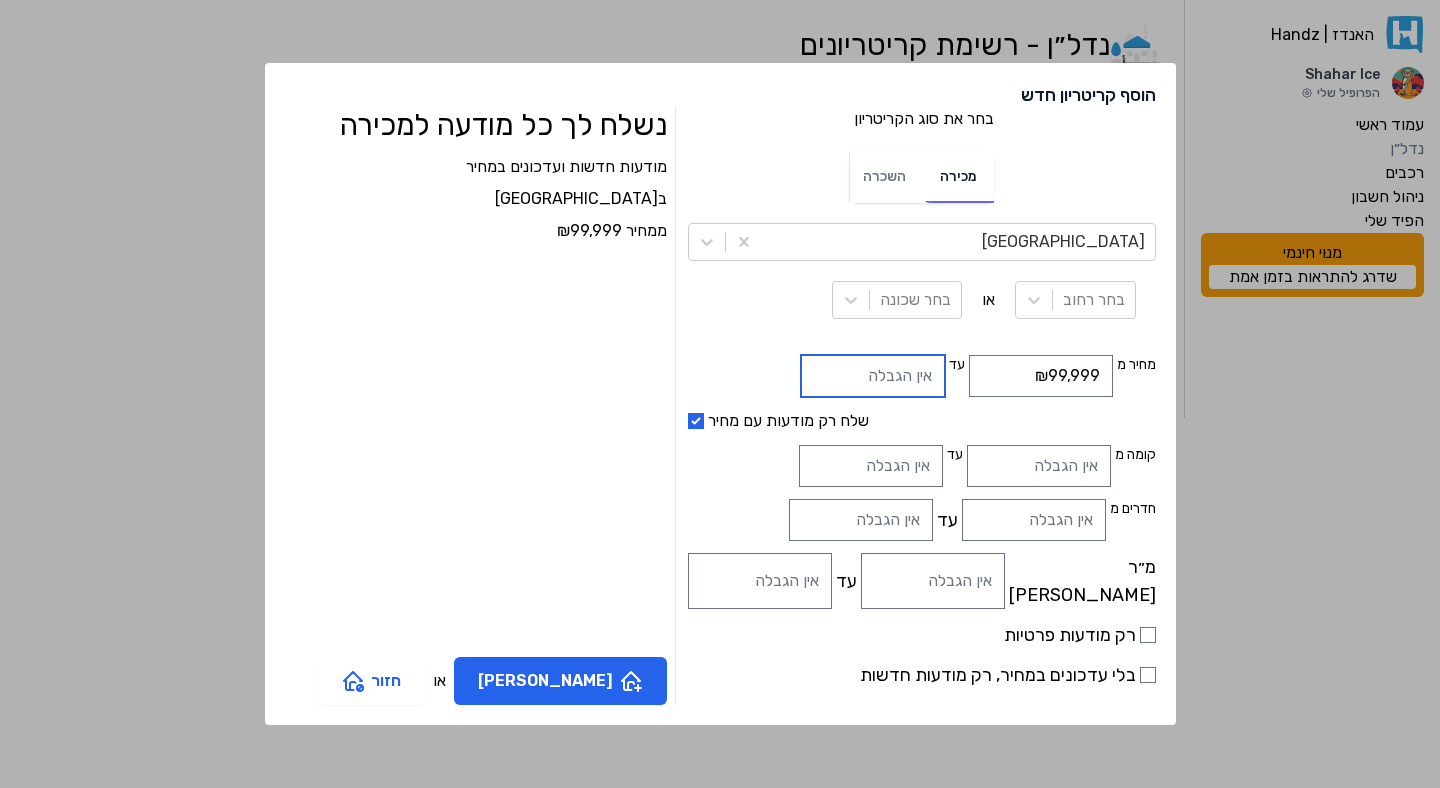 click at bounding box center [873, 376] 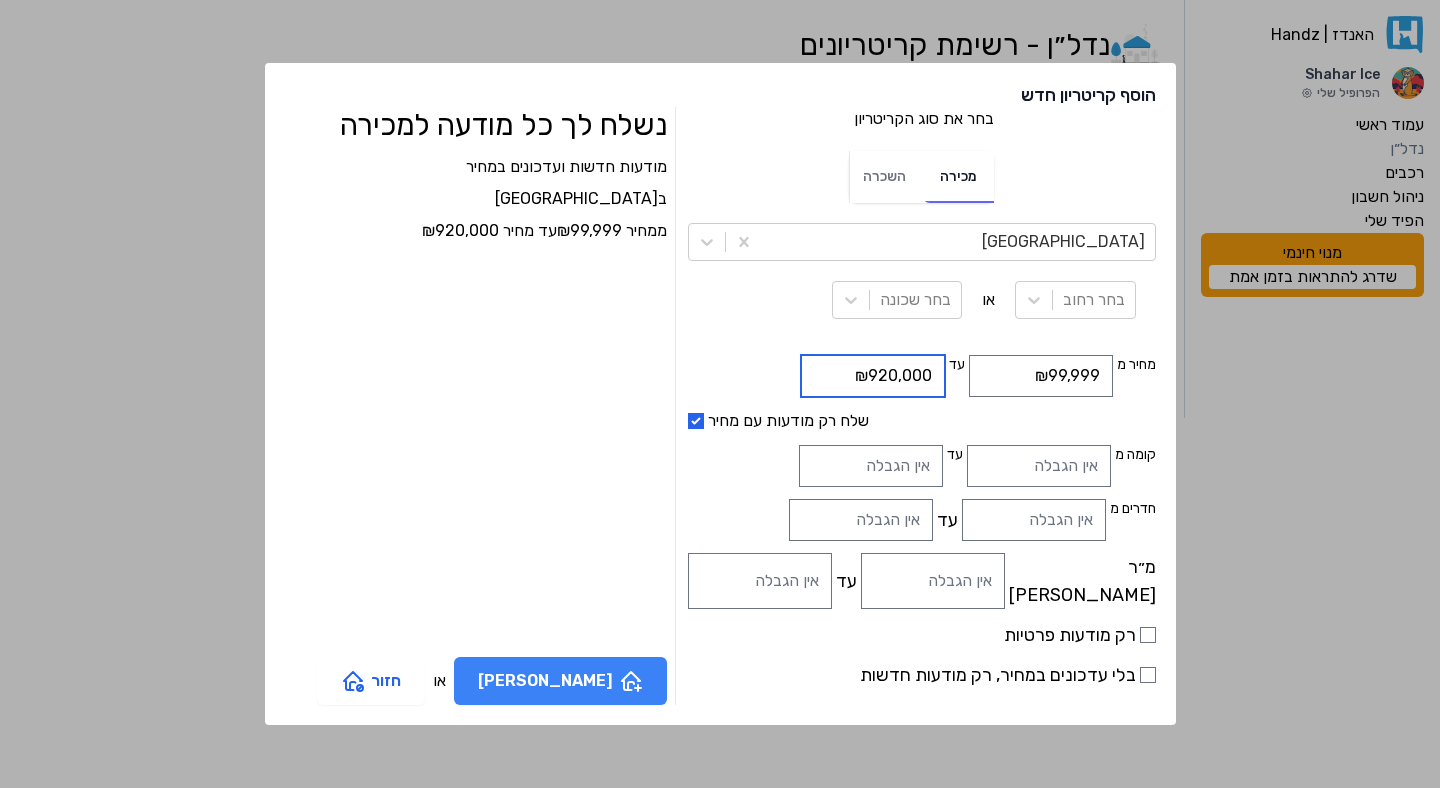 type on "₪920,000" 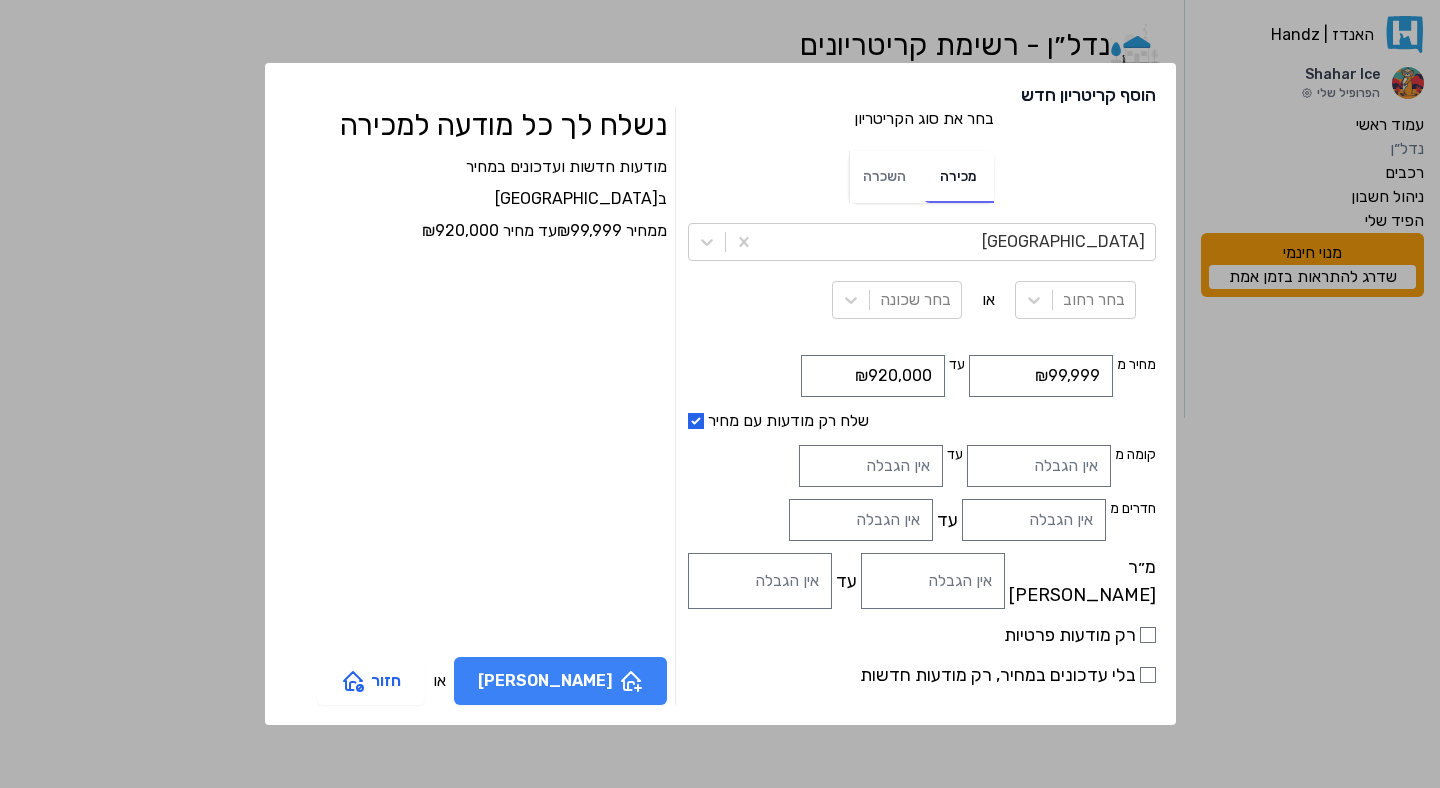 click on "[PERSON_NAME]" at bounding box center [560, 681] 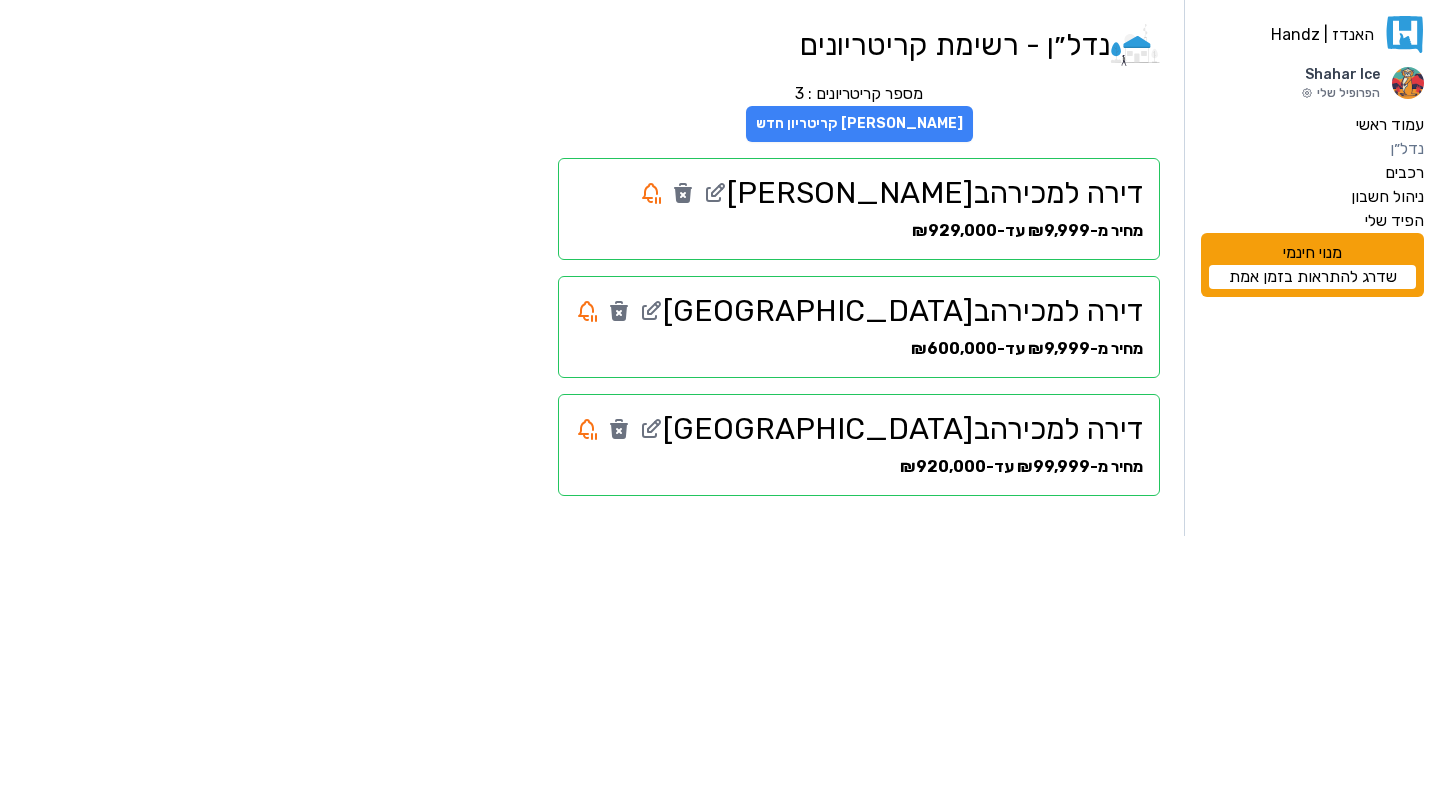 click on "[PERSON_NAME] קריטריון חדש" at bounding box center (859, 124) 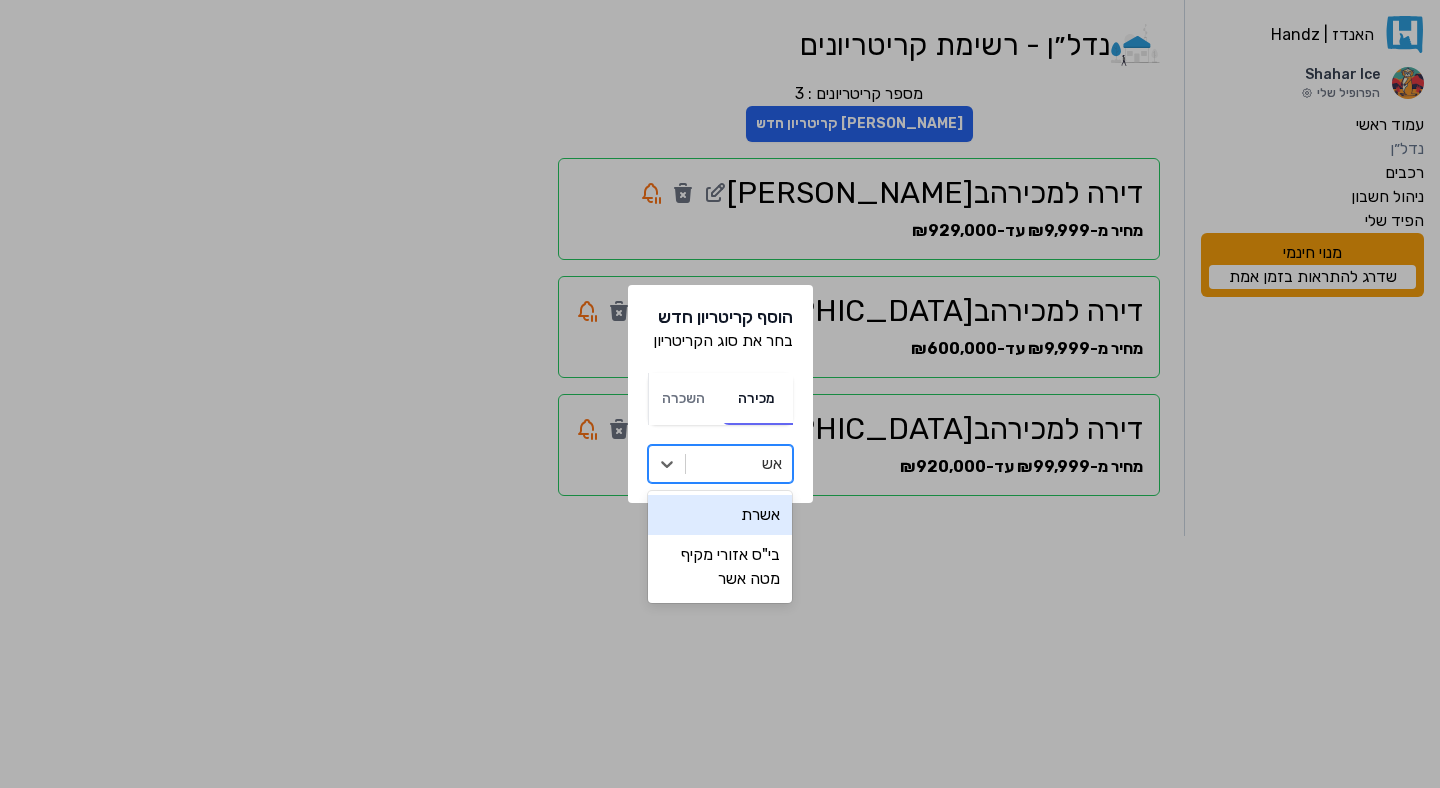type on "אשק" 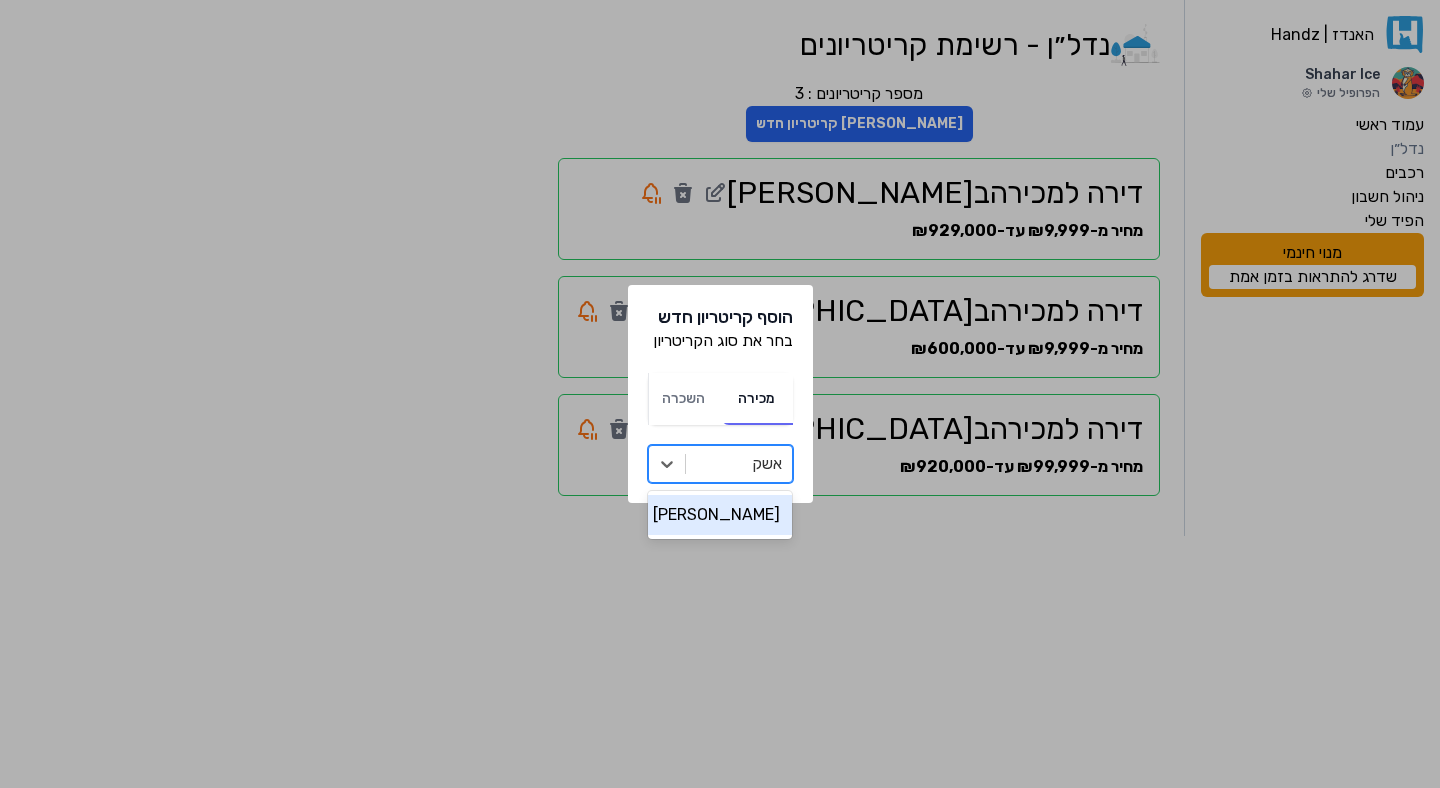 type 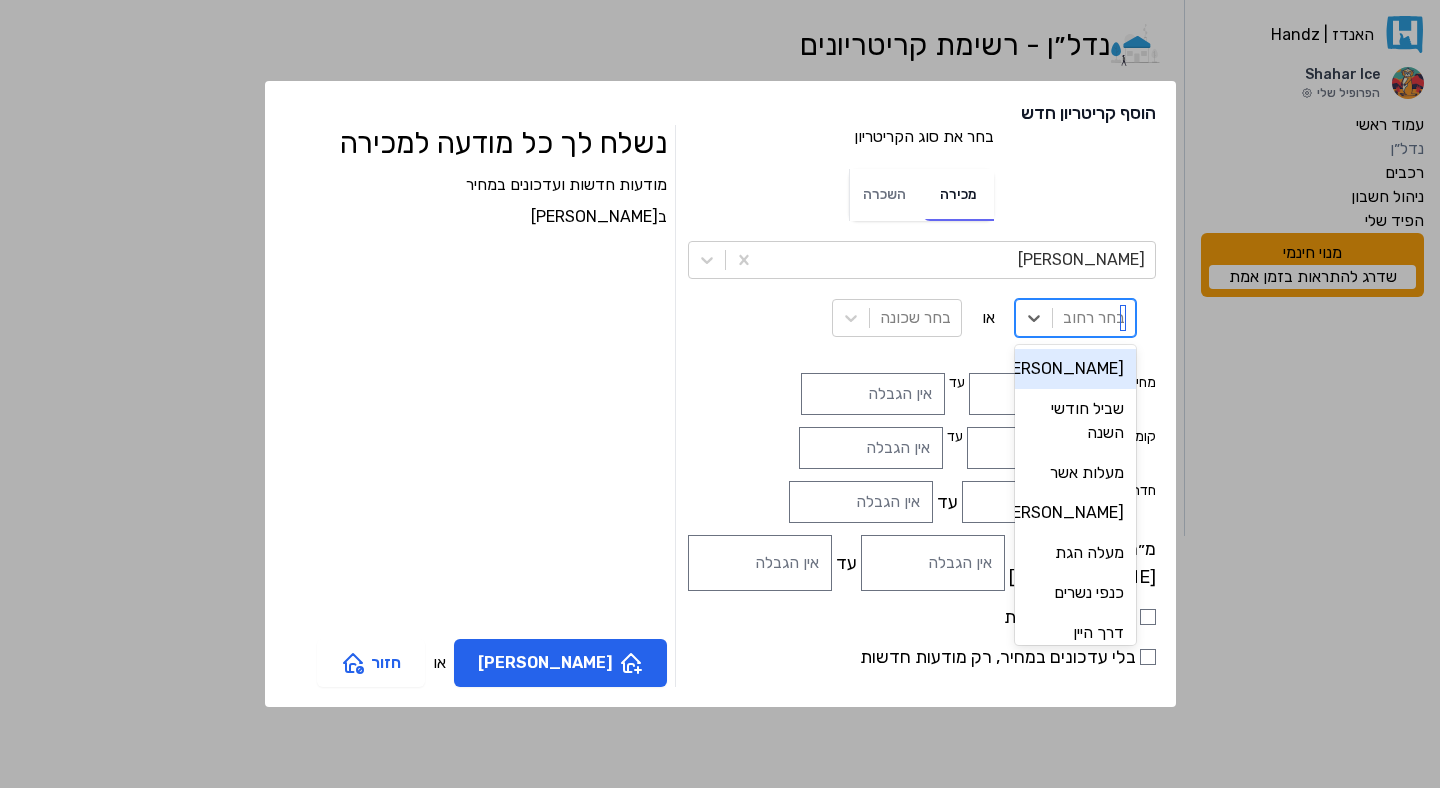 click on "בחר רחוב" at bounding box center [1094, 318] 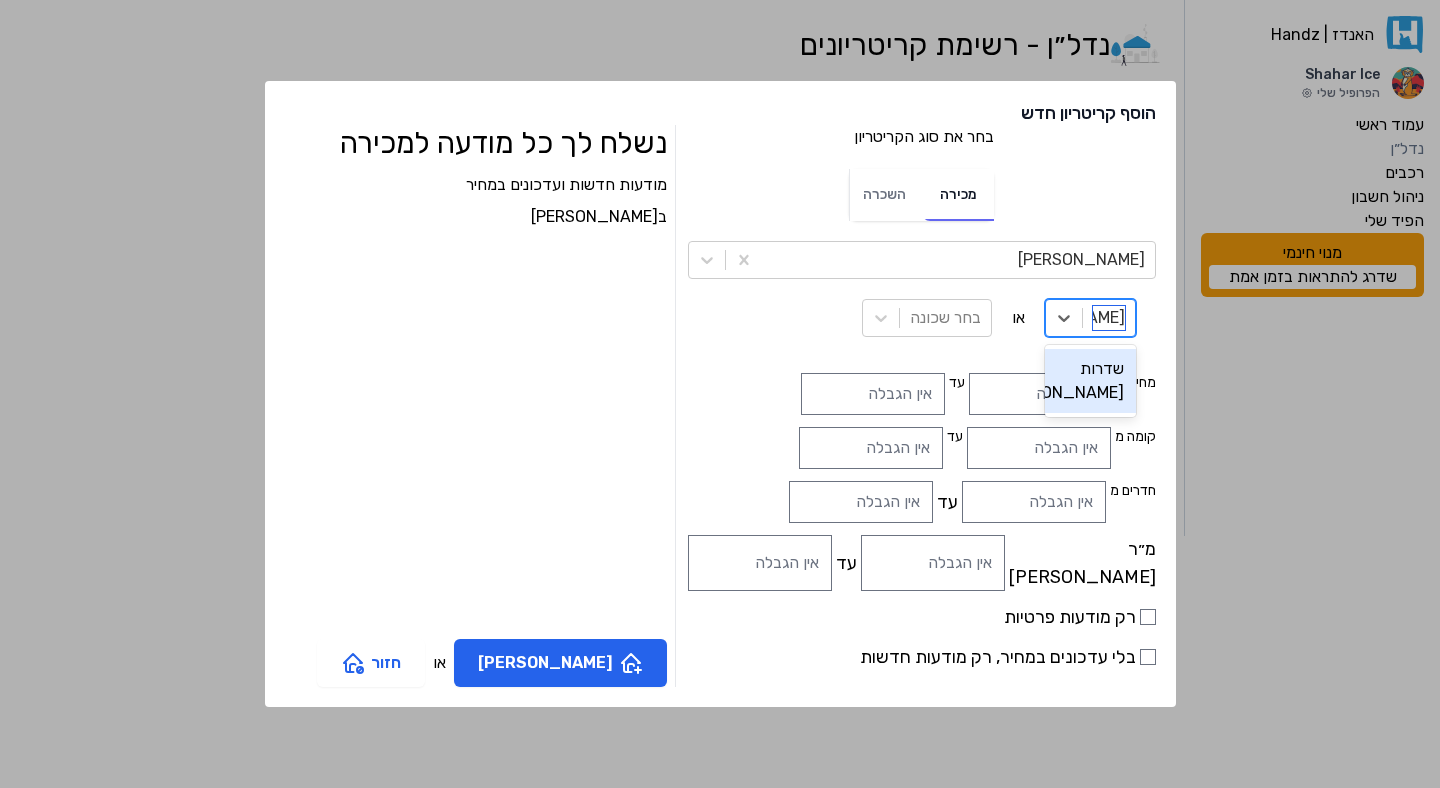 type on "[PERSON_NAME]" 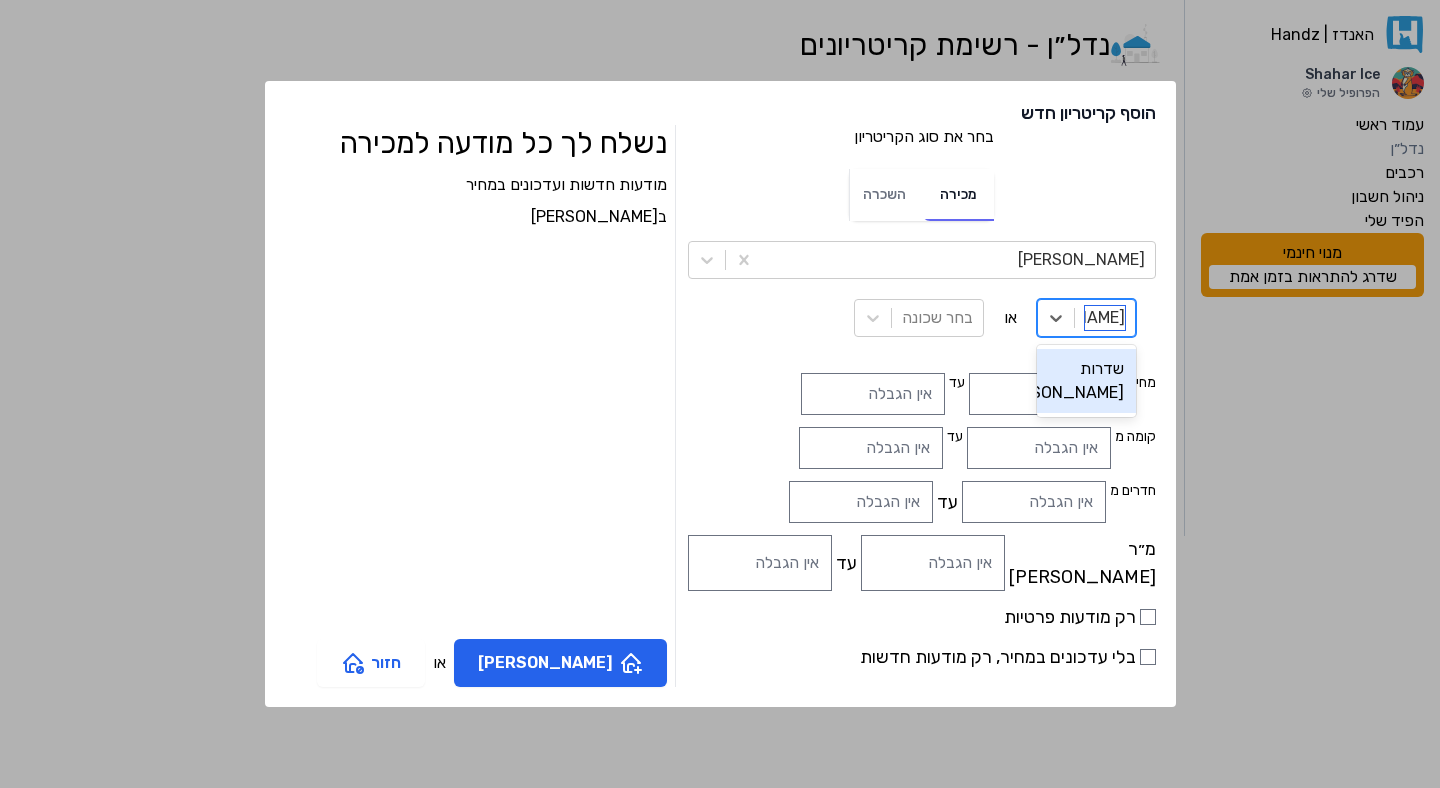 type 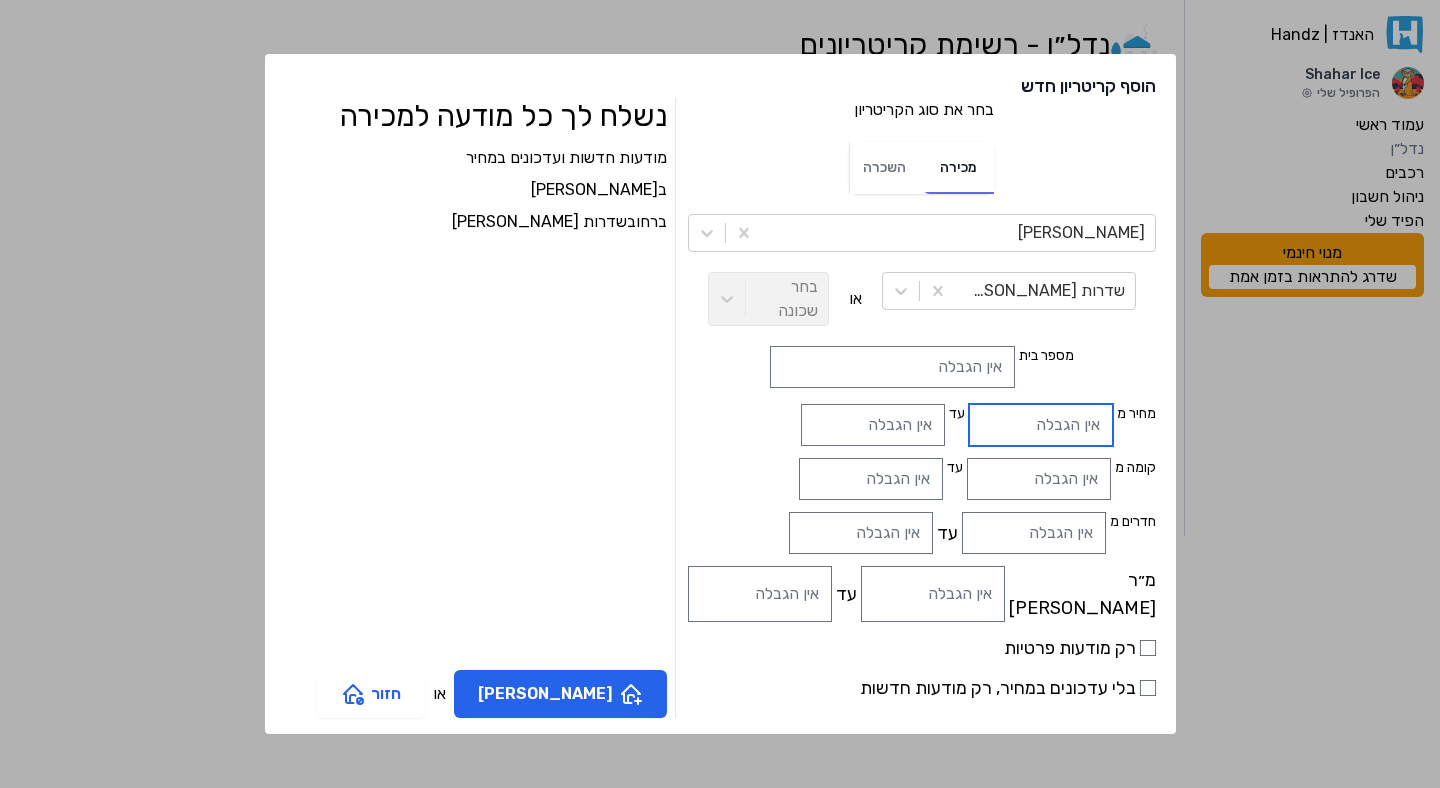 click at bounding box center (1041, 425) 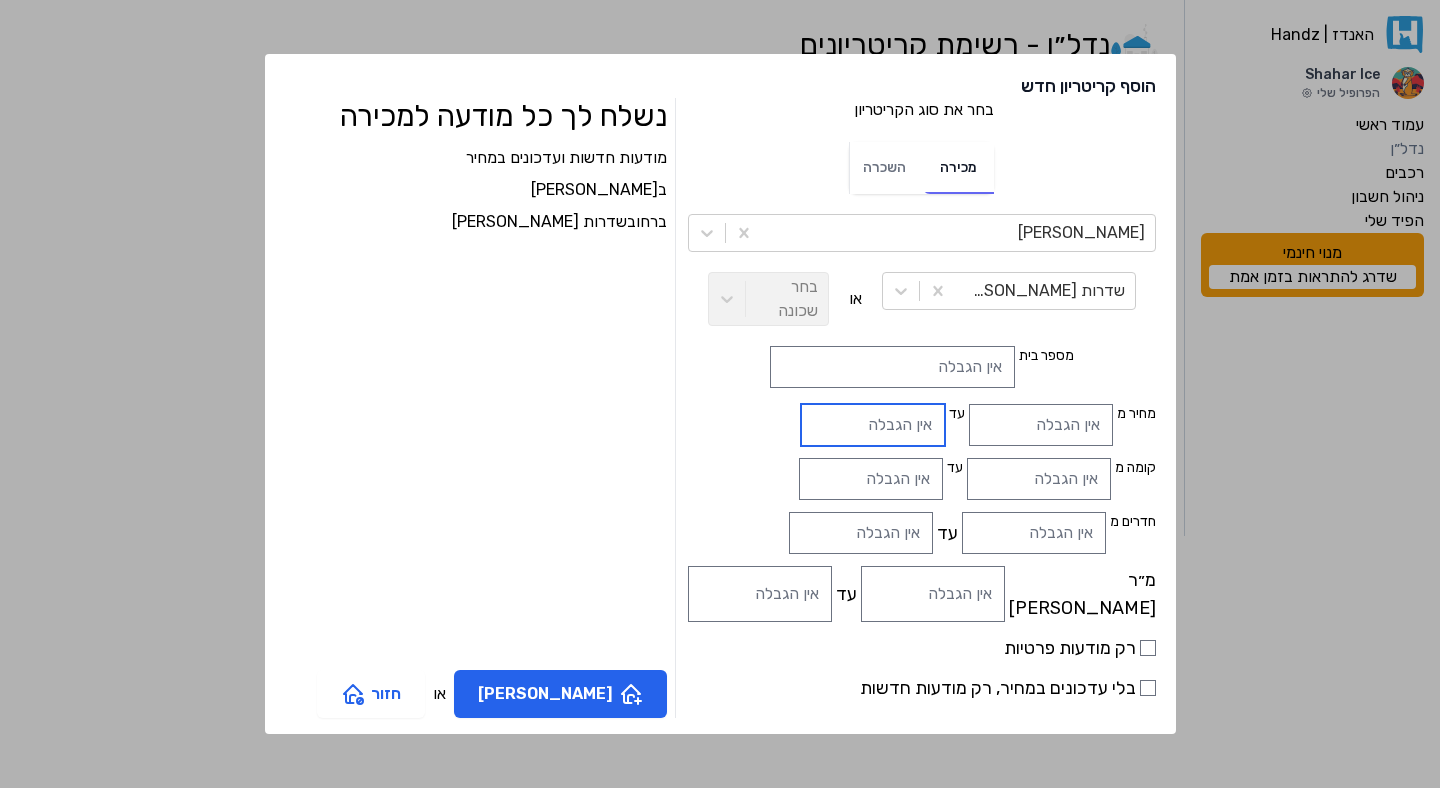 click at bounding box center (873, 425) 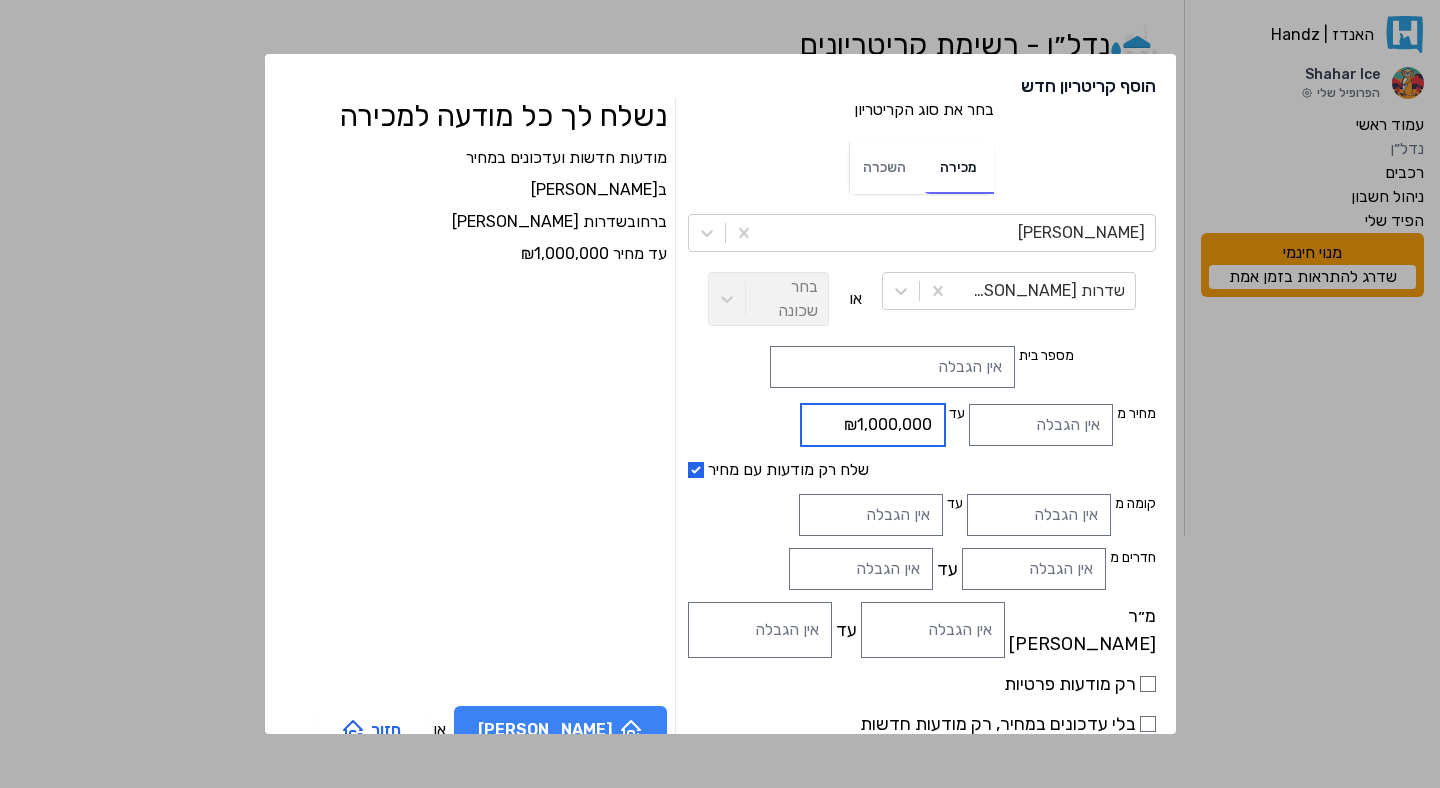 type on "₪1,000,000" 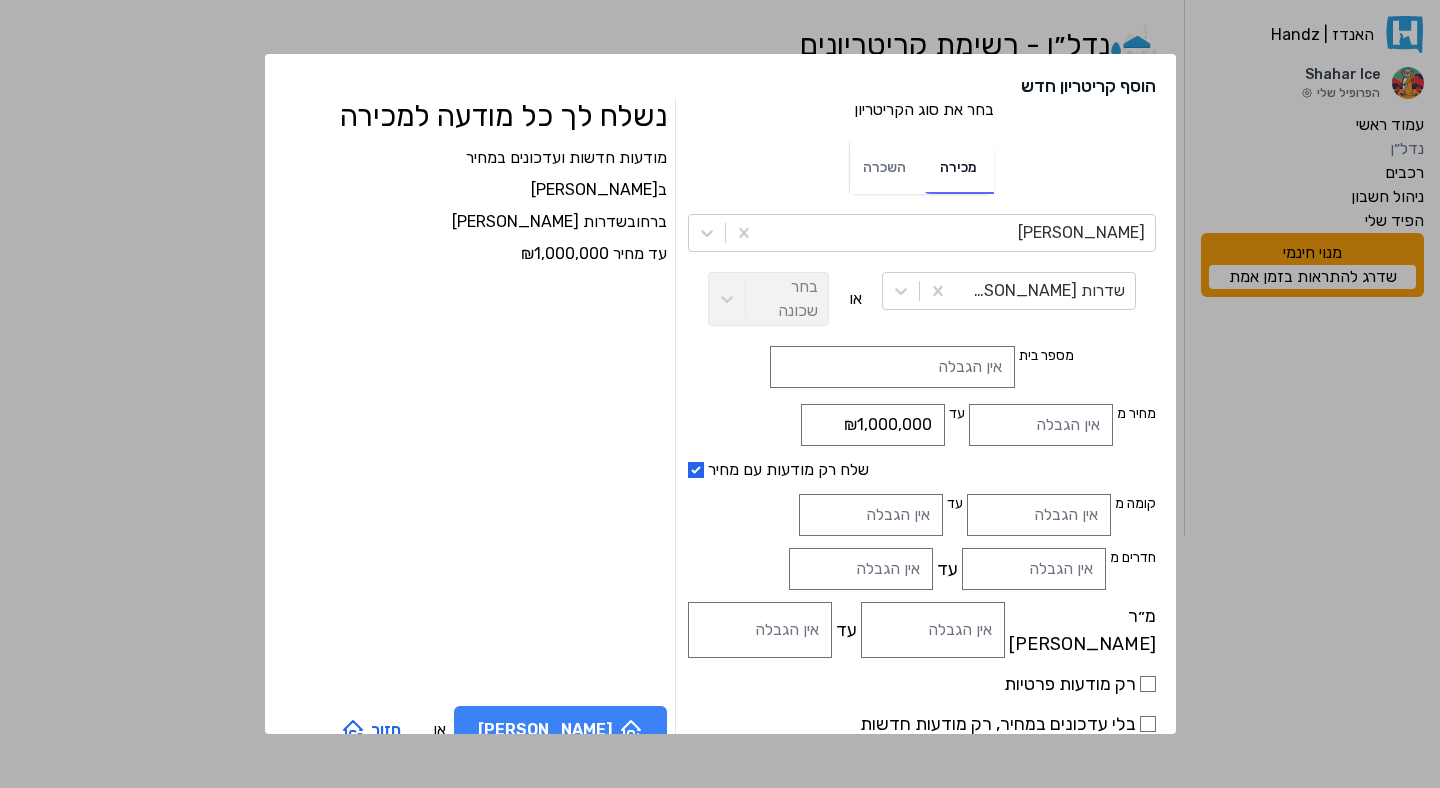 click on "[PERSON_NAME]" at bounding box center (560, 730) 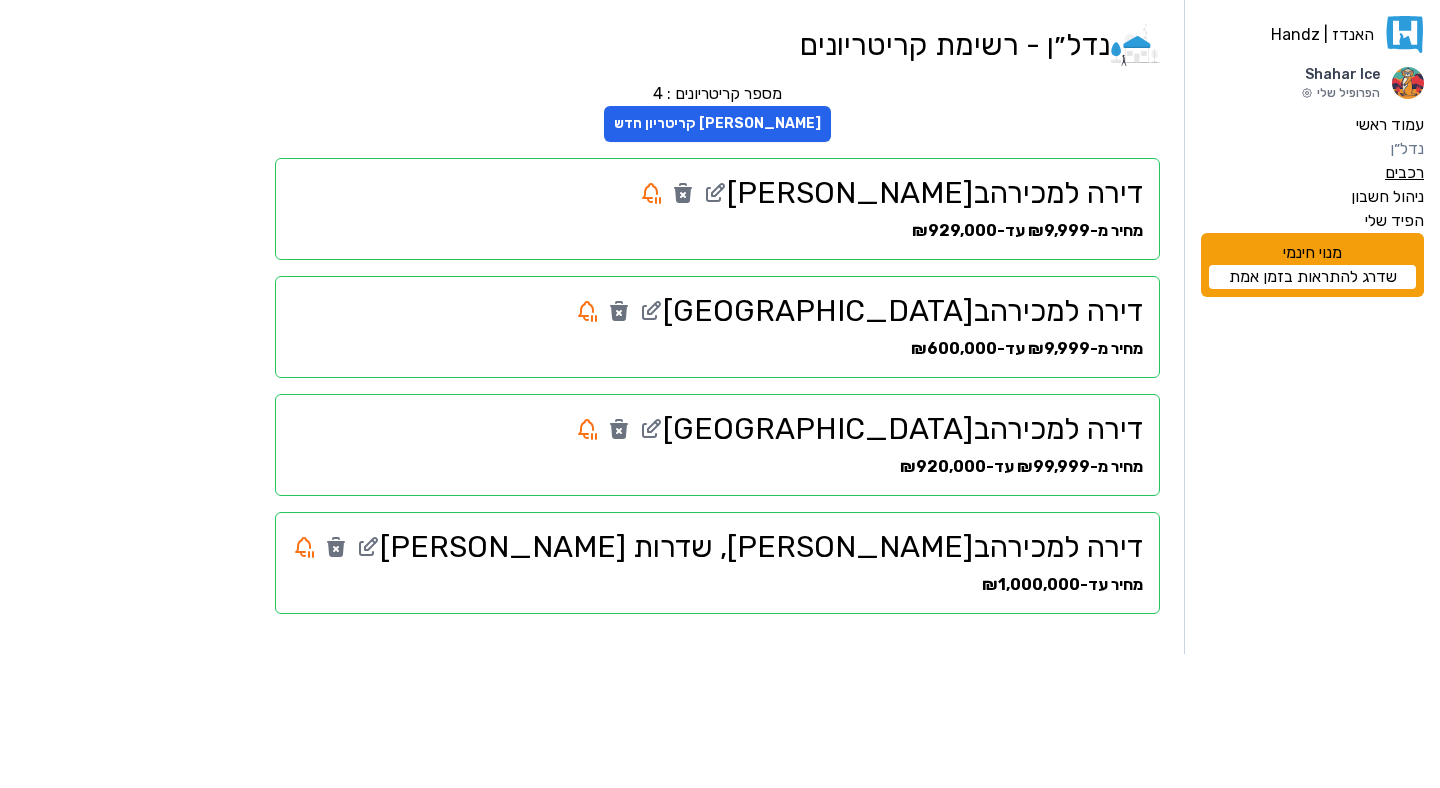 click on "רכבים" at bounding box center (1404, 173) 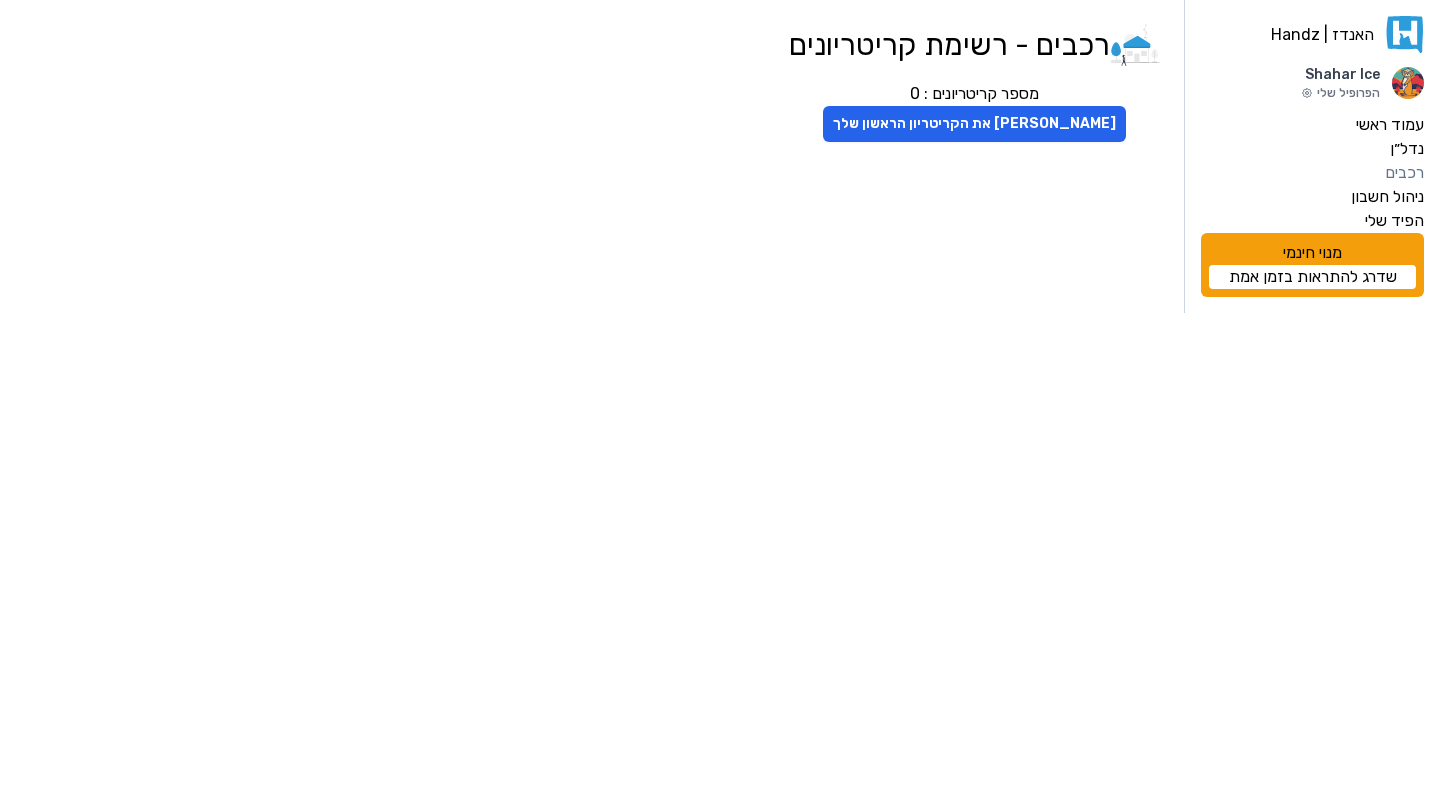 click on "רכבים" at bounding box center (1404, 173) 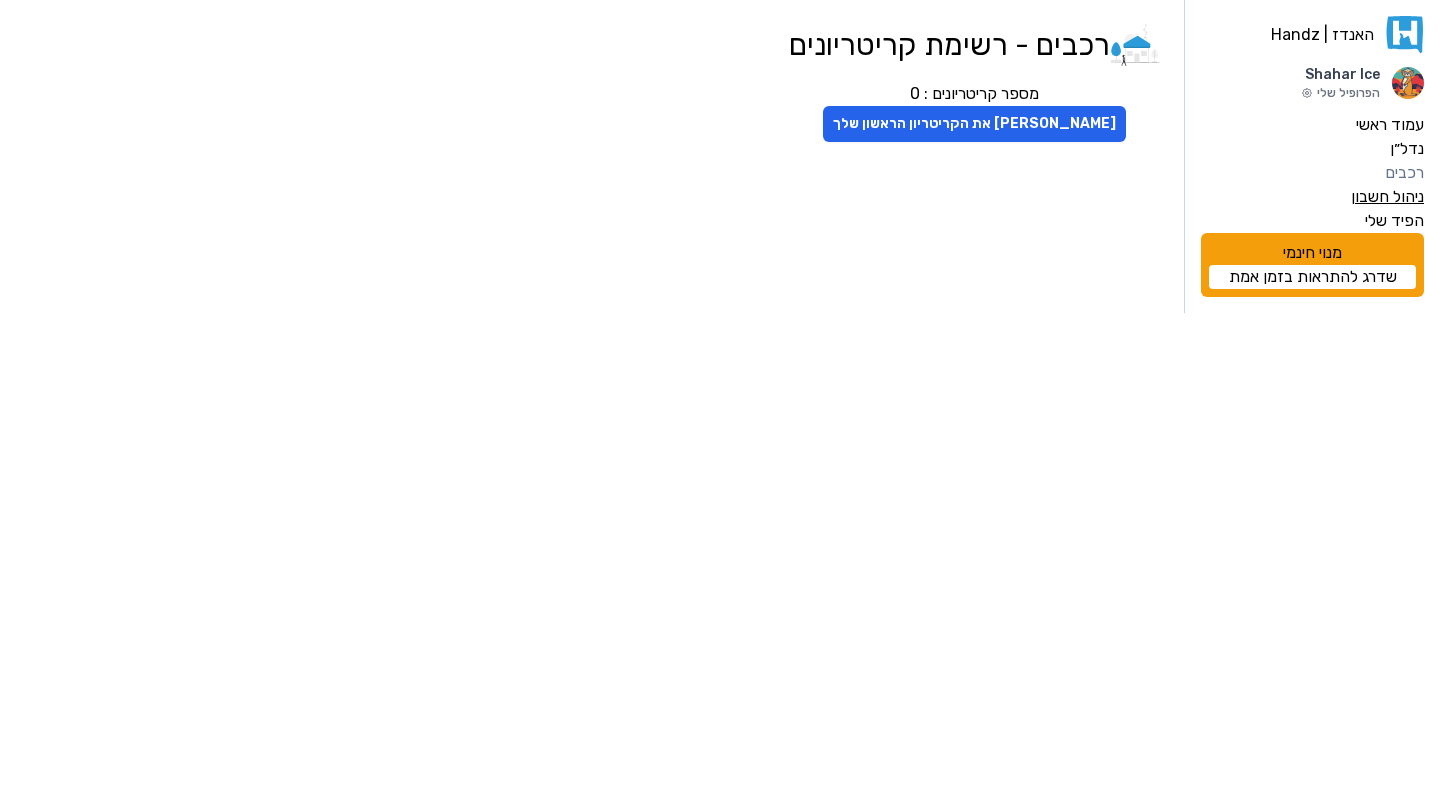 click on "ניהול חשבון" at bounding box center [1387, 197] 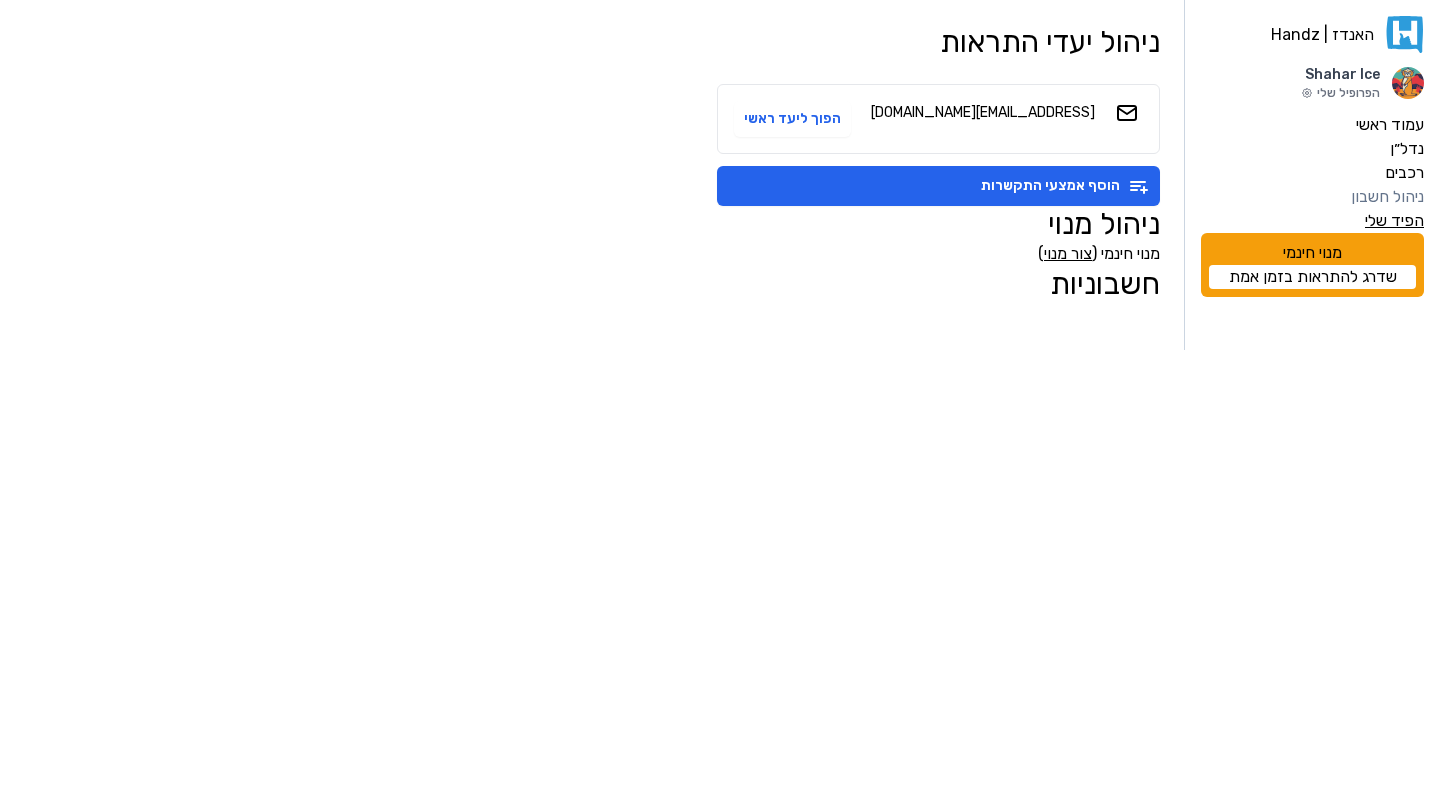 click on "הפיד שלי" at bounding box center [1394, 221] 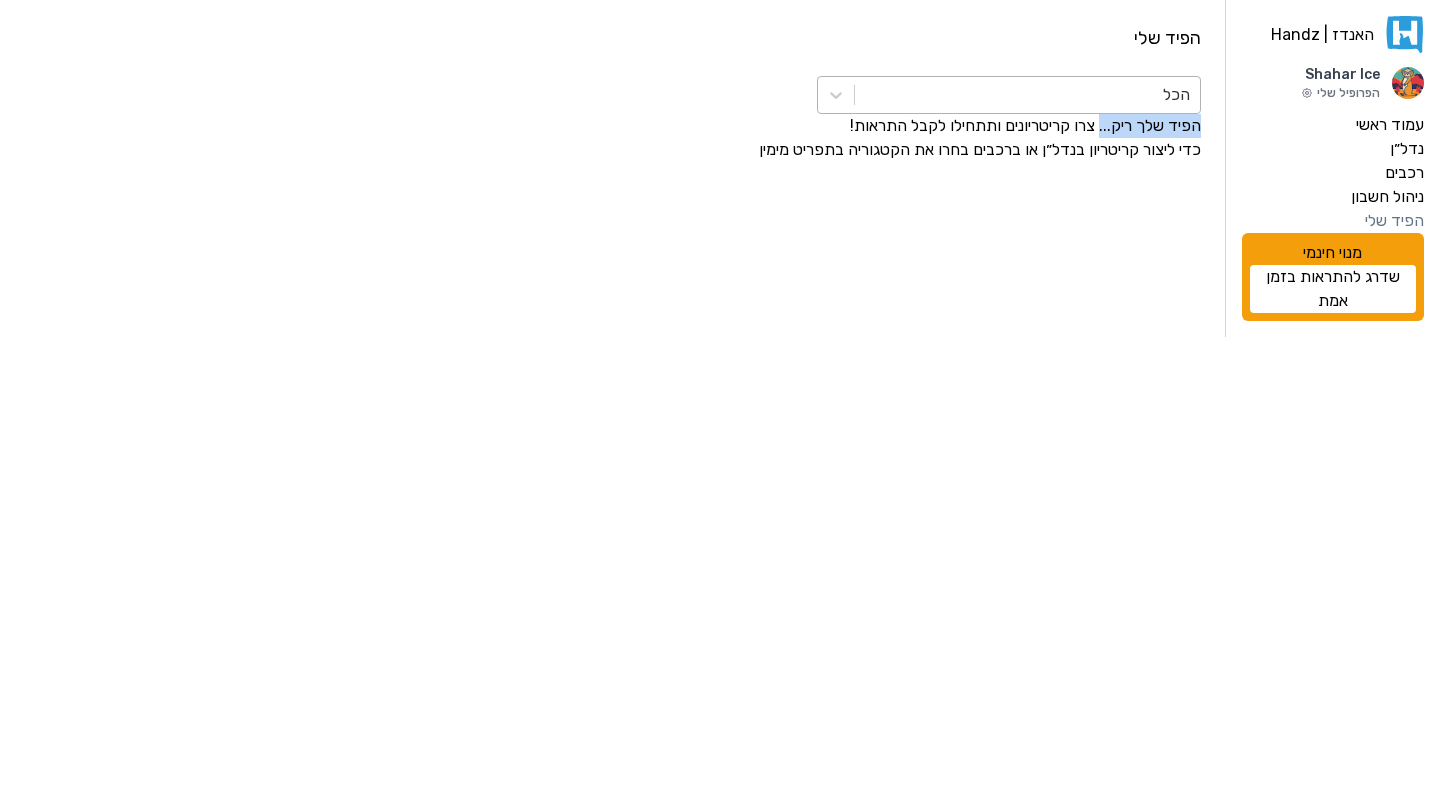 click on "הפיד שלי הכל הפיד שלך ריק... צרו קריטריונים ותתחילו לקבל התראות! כדי ליצור קריטריון בנדל״ן או ברכבים בחרו את הקטגוריה בתפריט מימין" at bounding box center [612, 105] 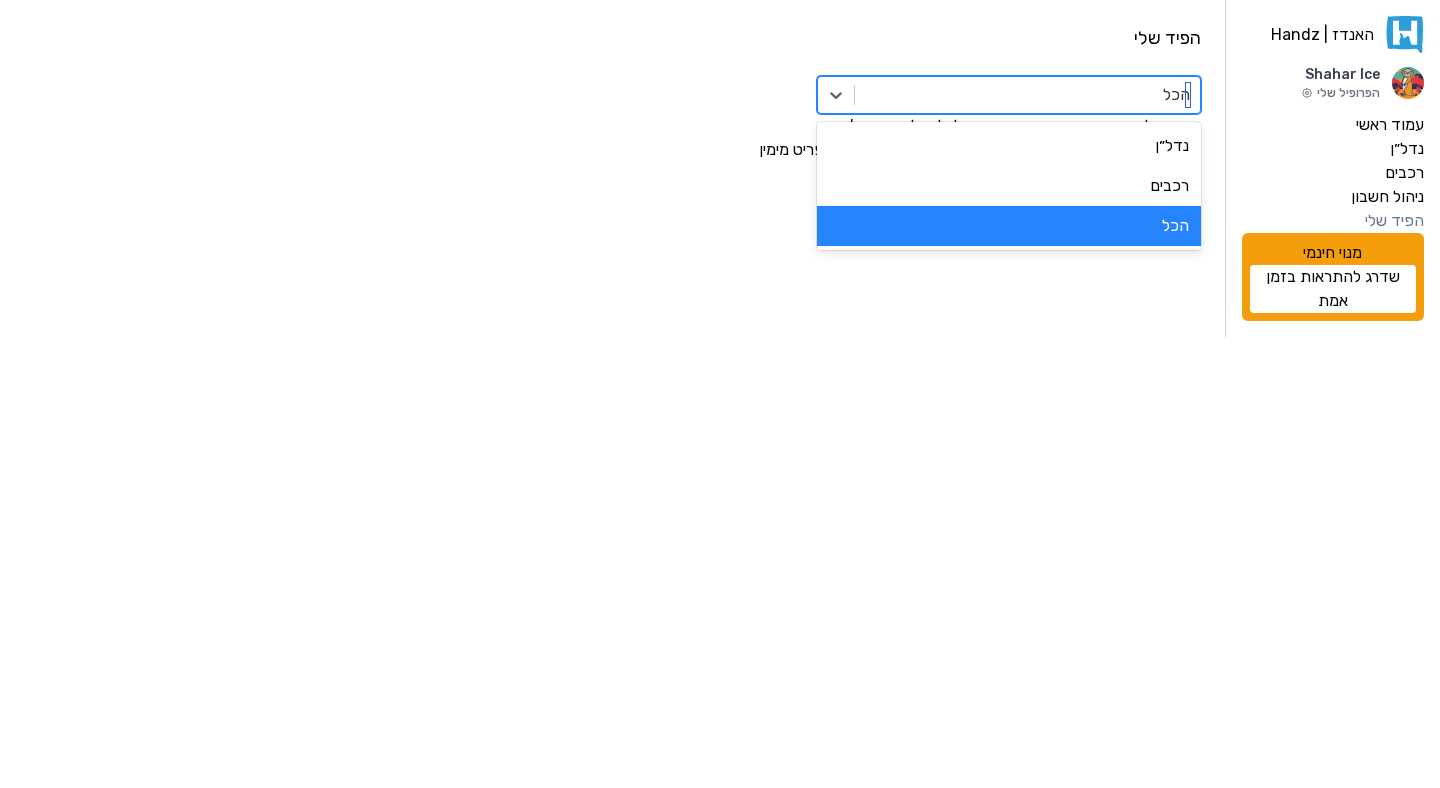 click at bounding box center (1027, 95) 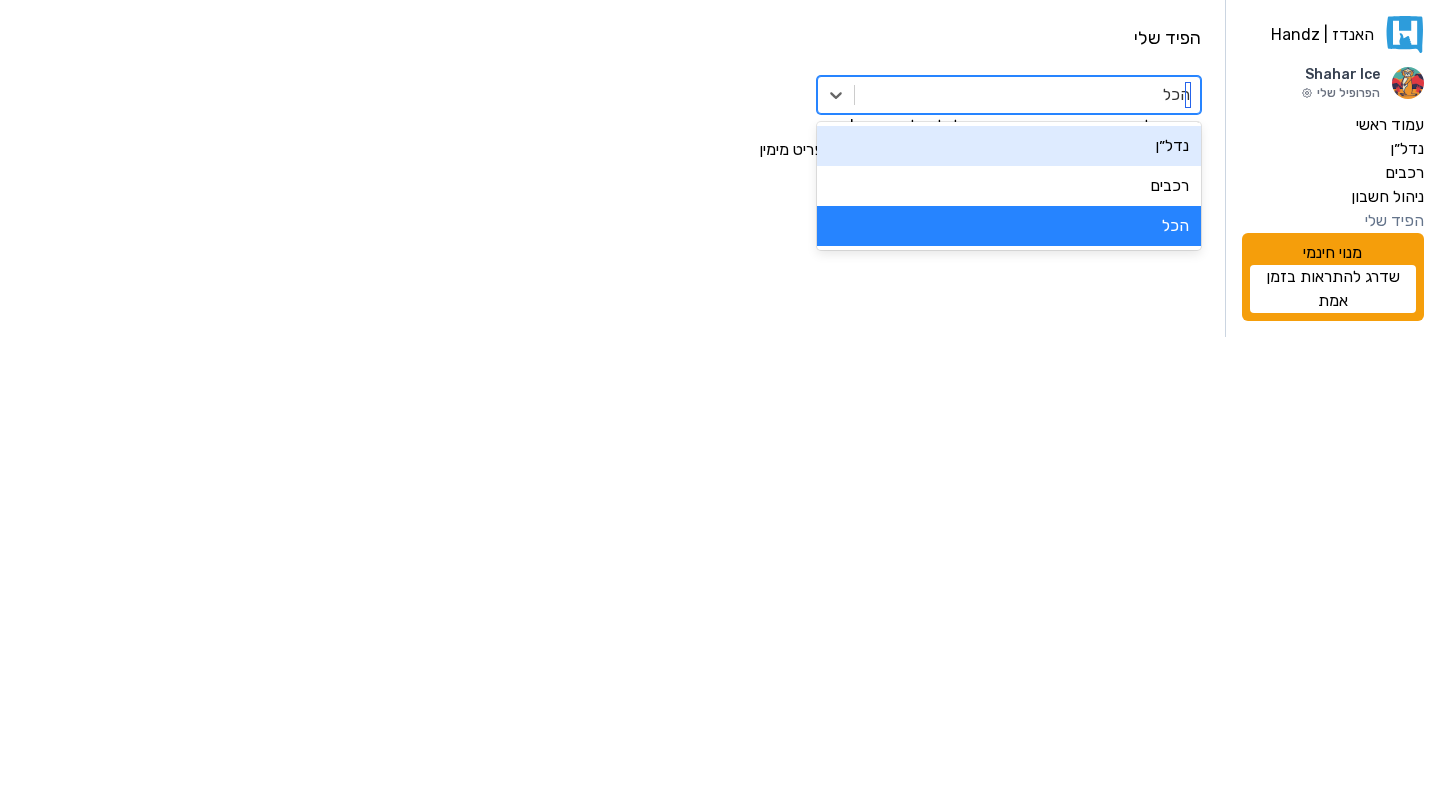 click on "נדל״ן" at bounding box center [1009, 146] 